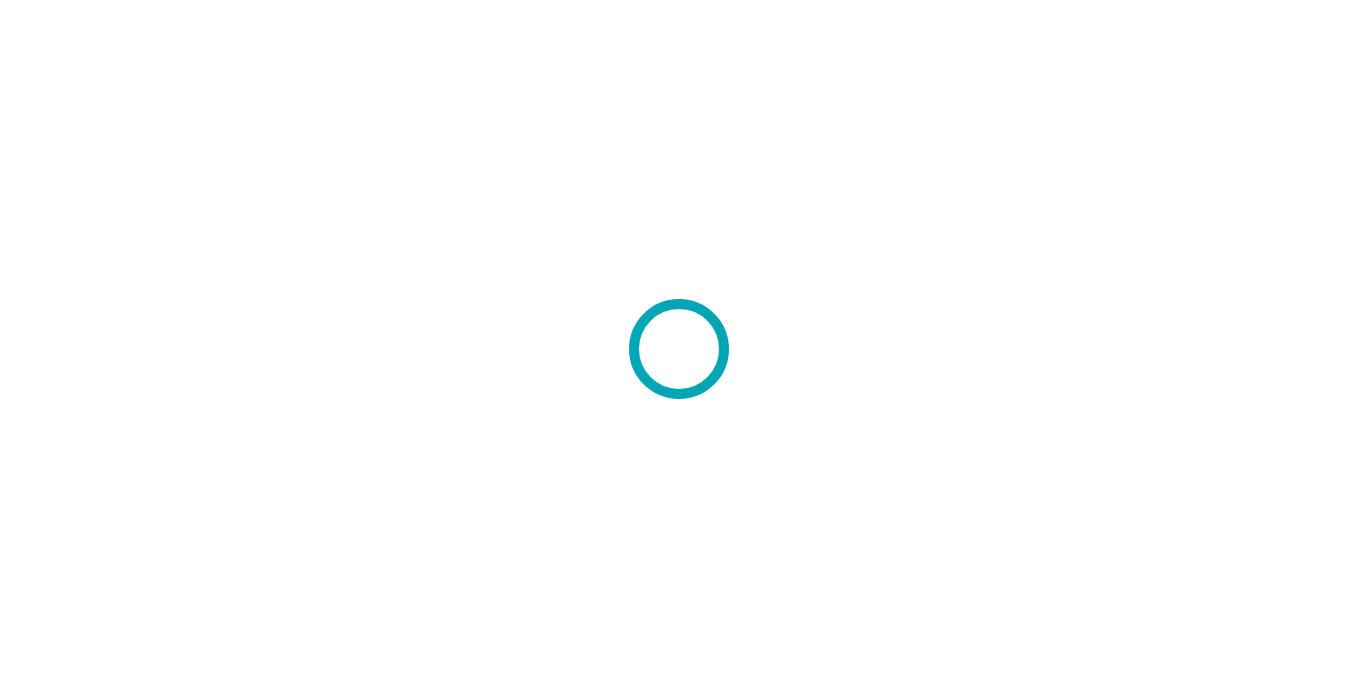 scroll, scrollTop: 0, scrollLeft: 0, axis: both 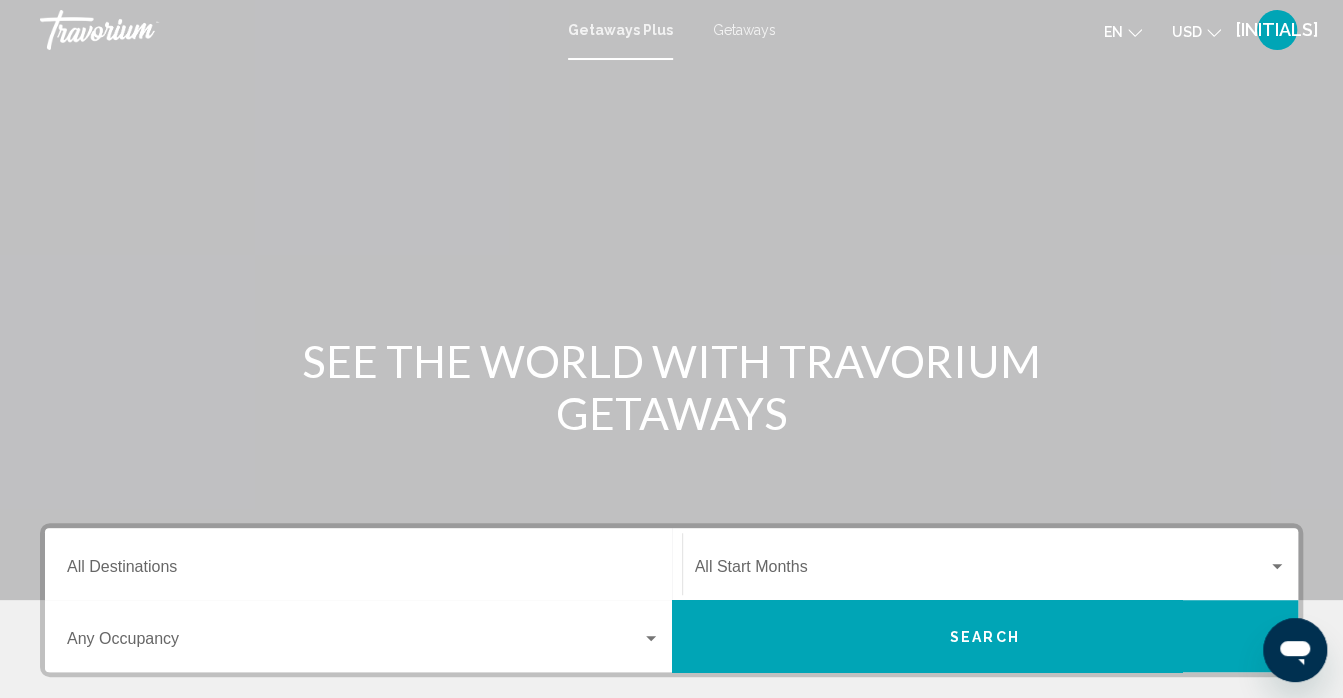 click on "Getaways" at bounding box center [744, 30] 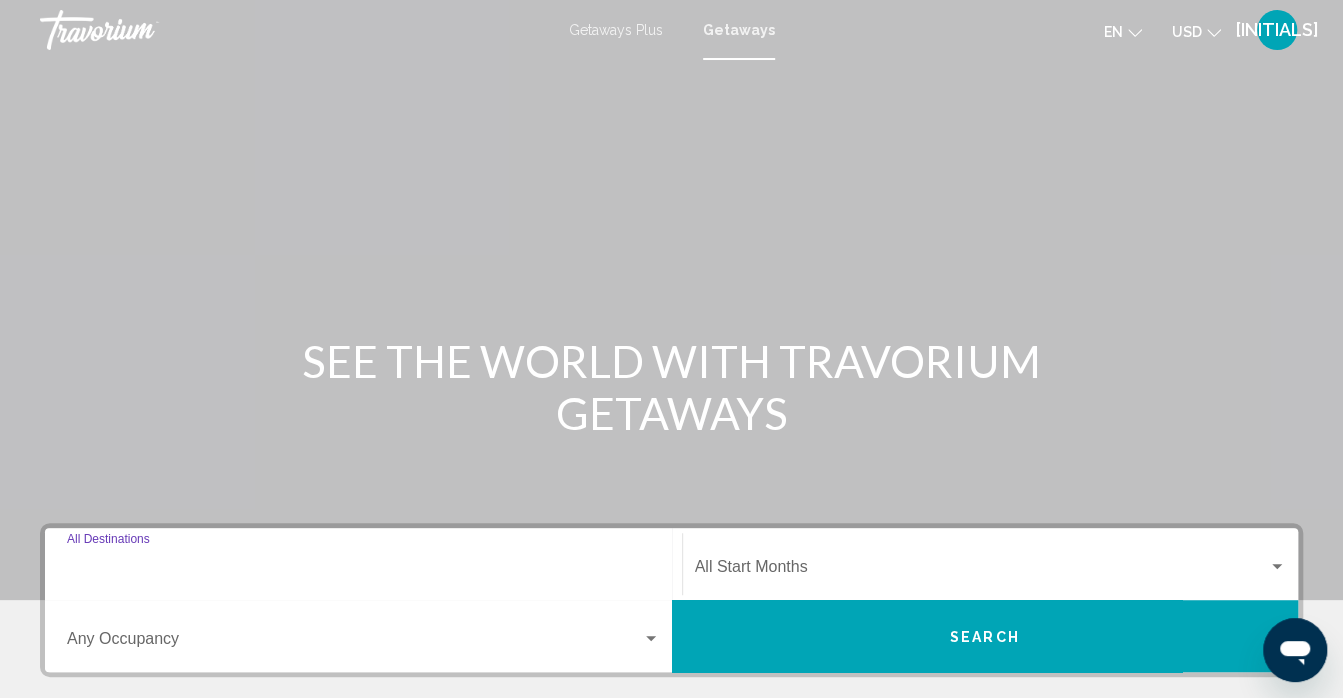 click on "Destination All Destinations" at bounding box center (363, 571) 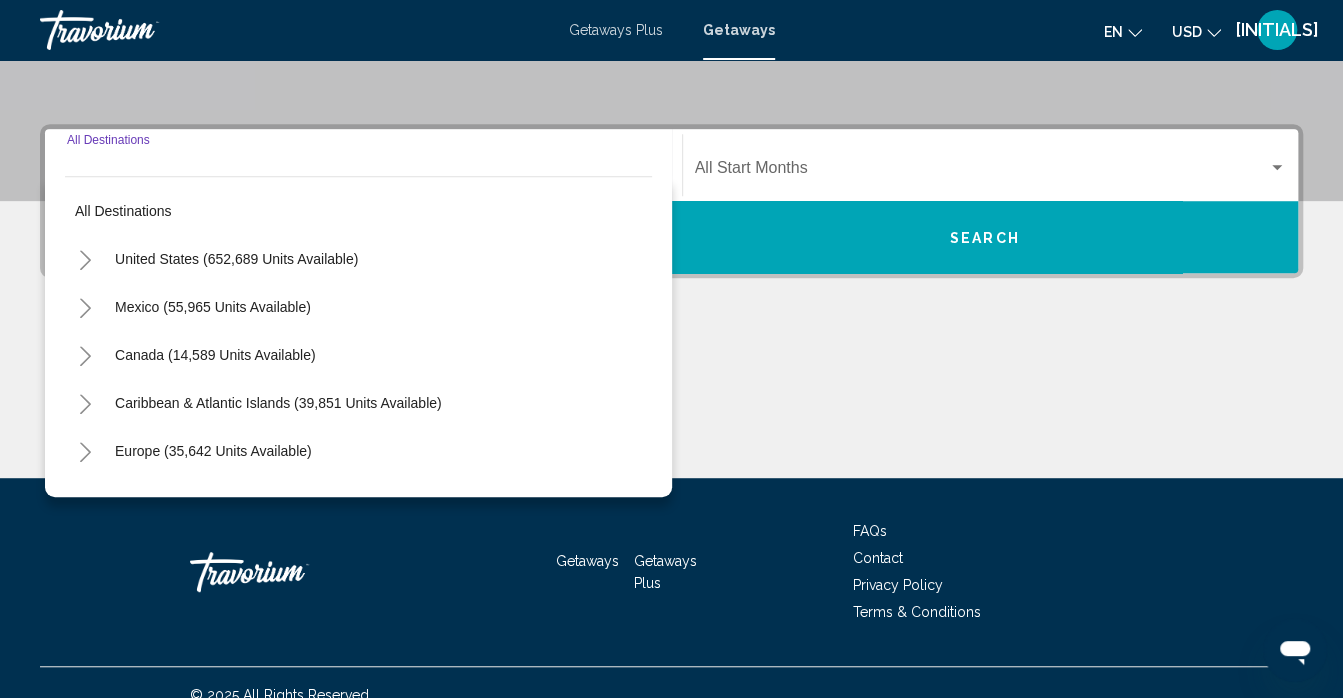 scroll, scrollTop: 423, scrollLeft: 0, axis: vertical 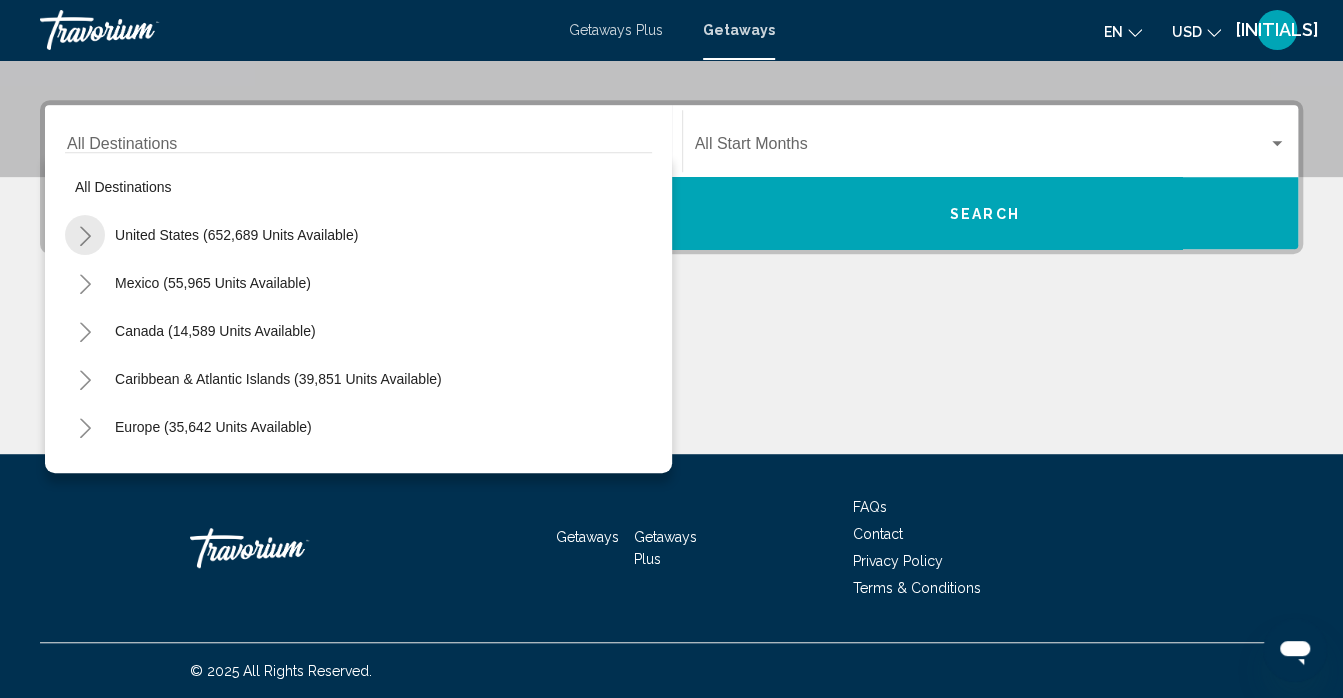 click 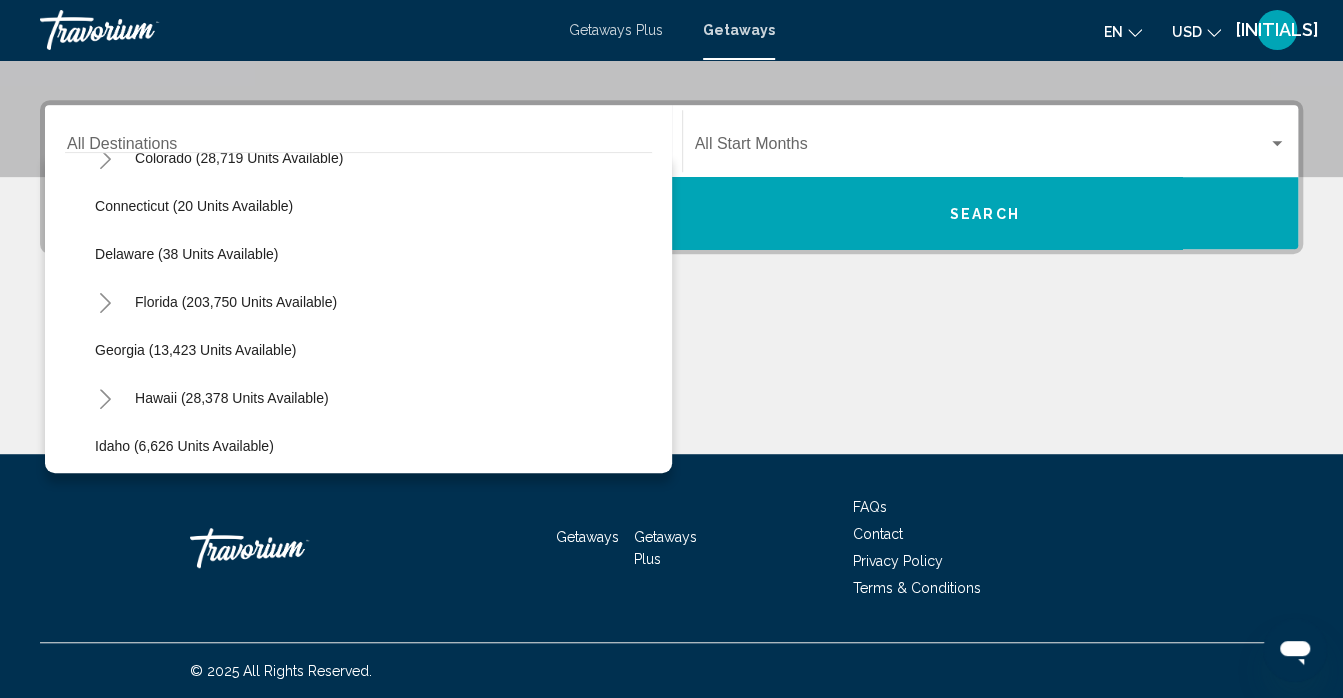 scroll, scrollTop: 255, scrollLeft: 0, axis: vertical 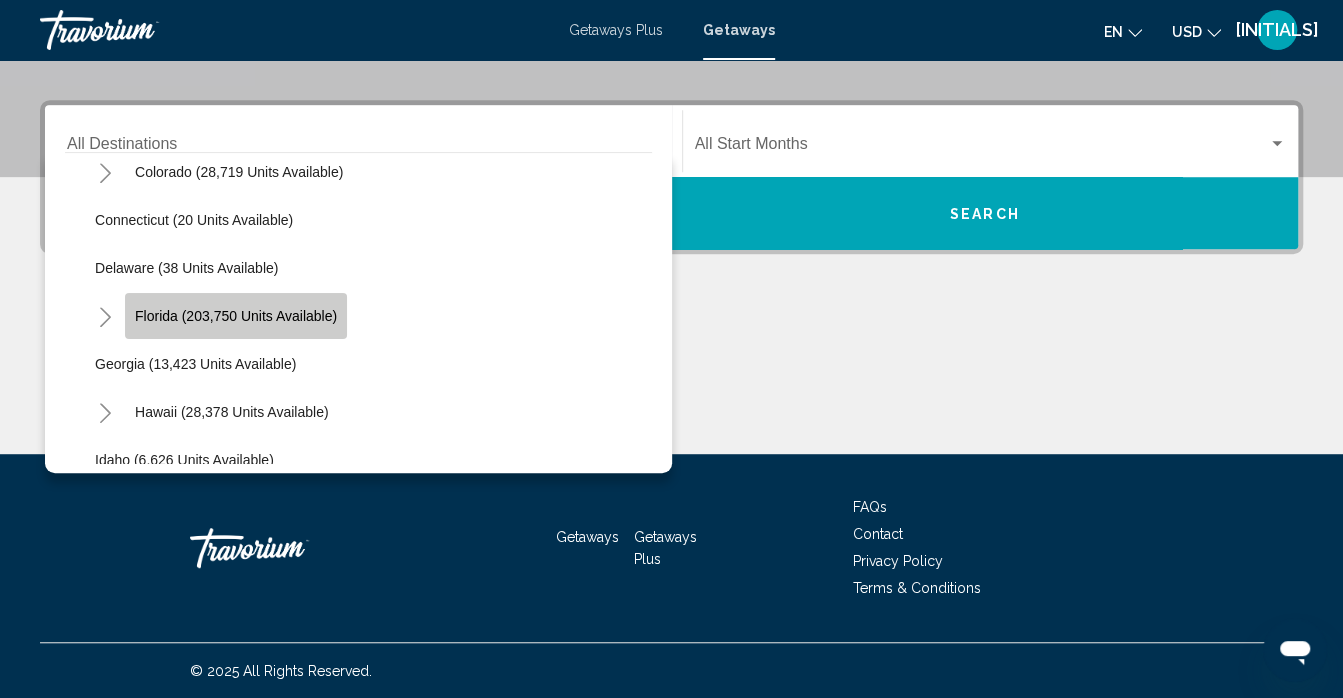 click on "Florida (203,750 units available)" 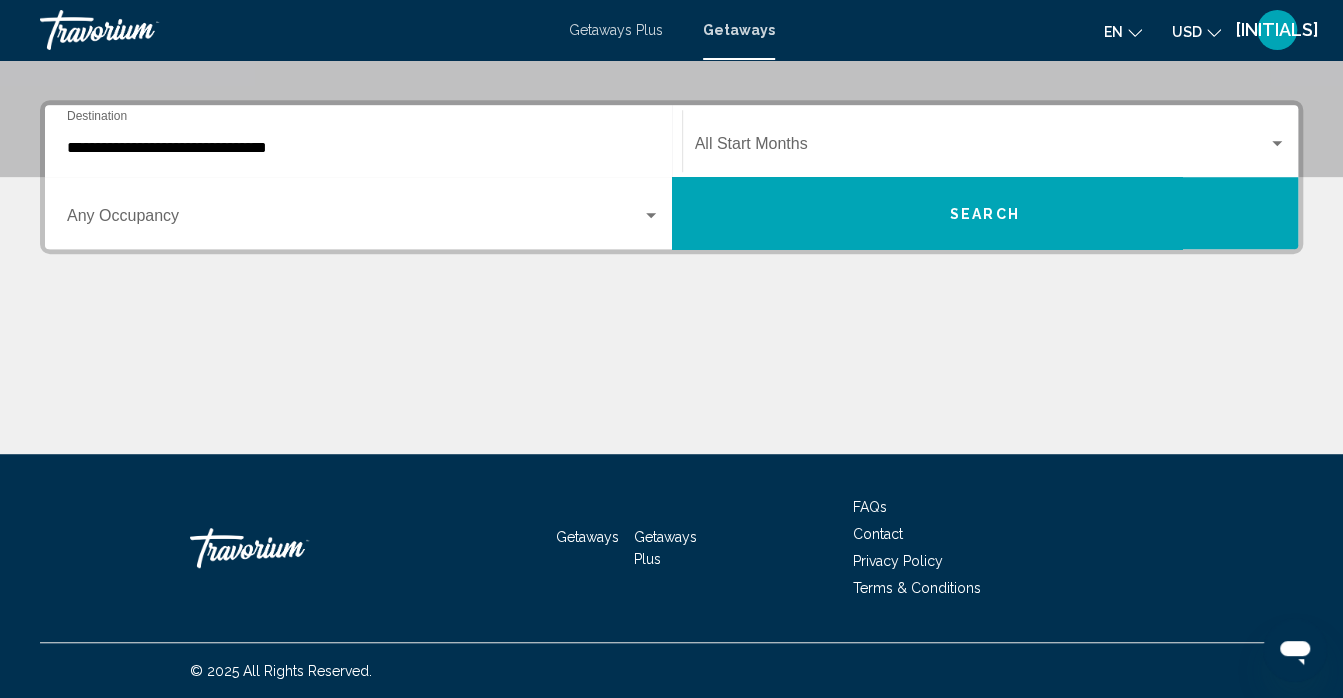 click on "Start Month All Start Months" 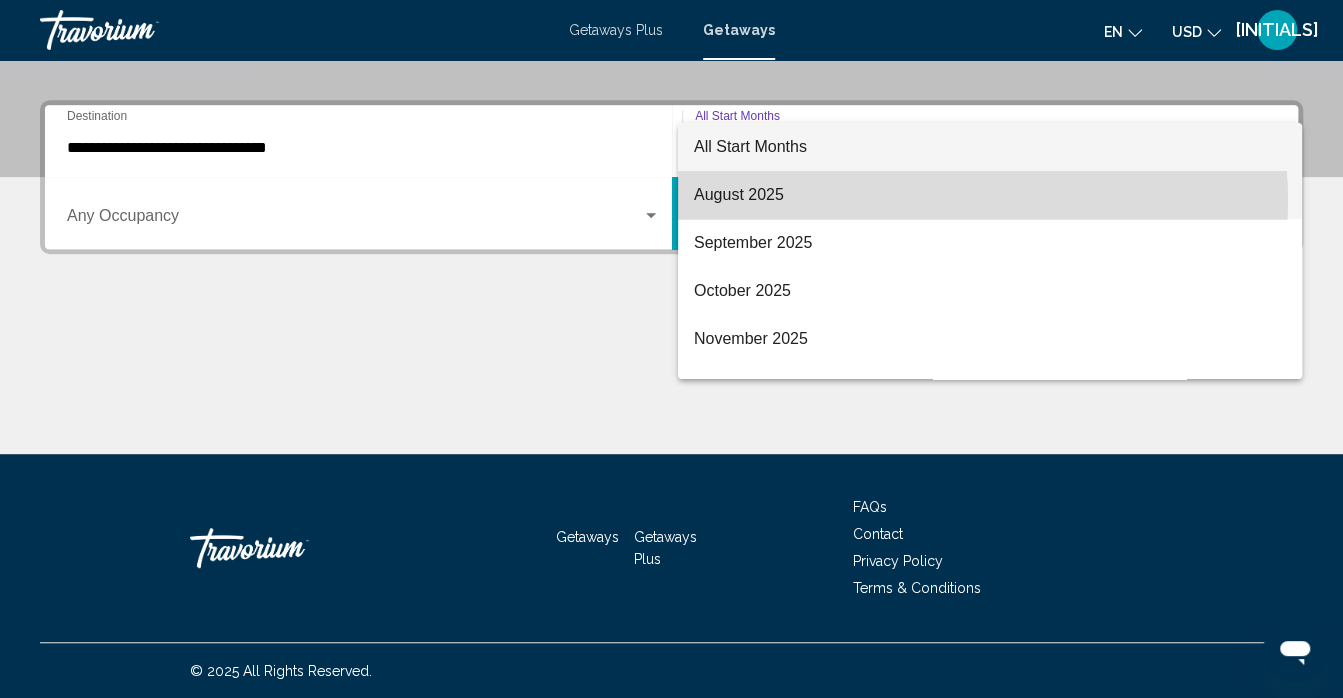 click on "August 2025" at bounding box center (990, 195) 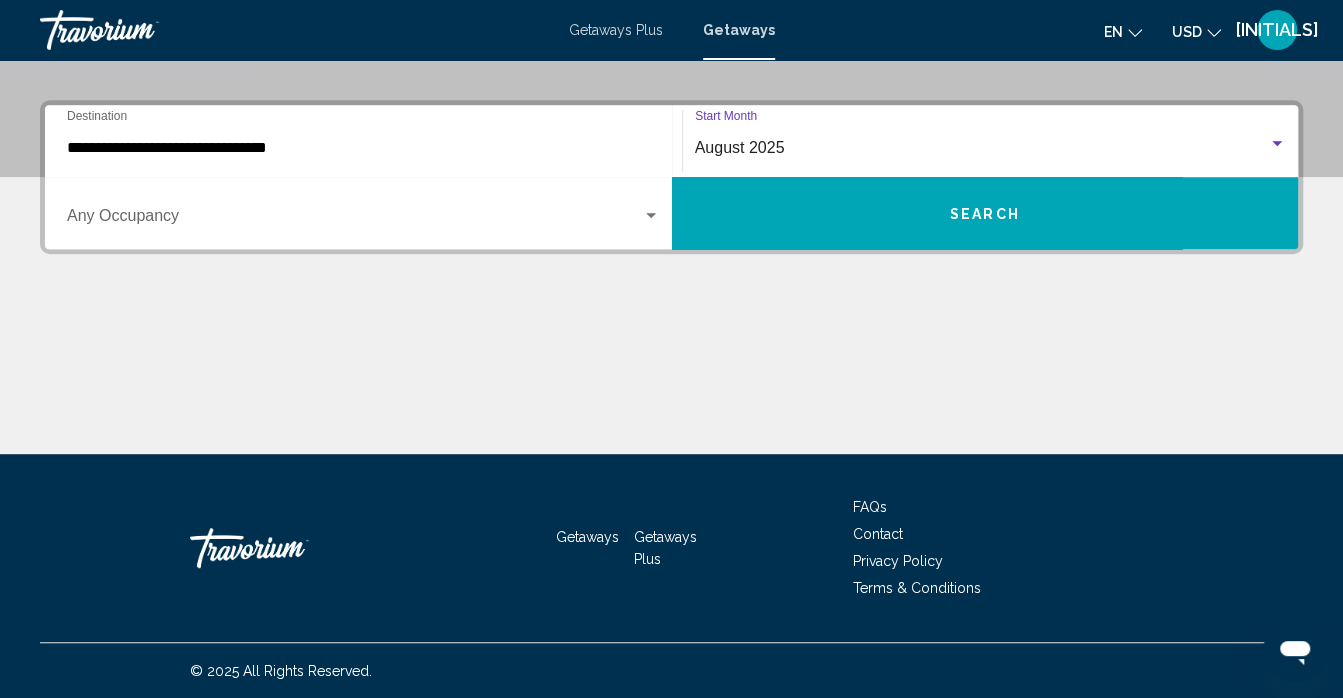 click on "Search" at bounding box center [985, 213] 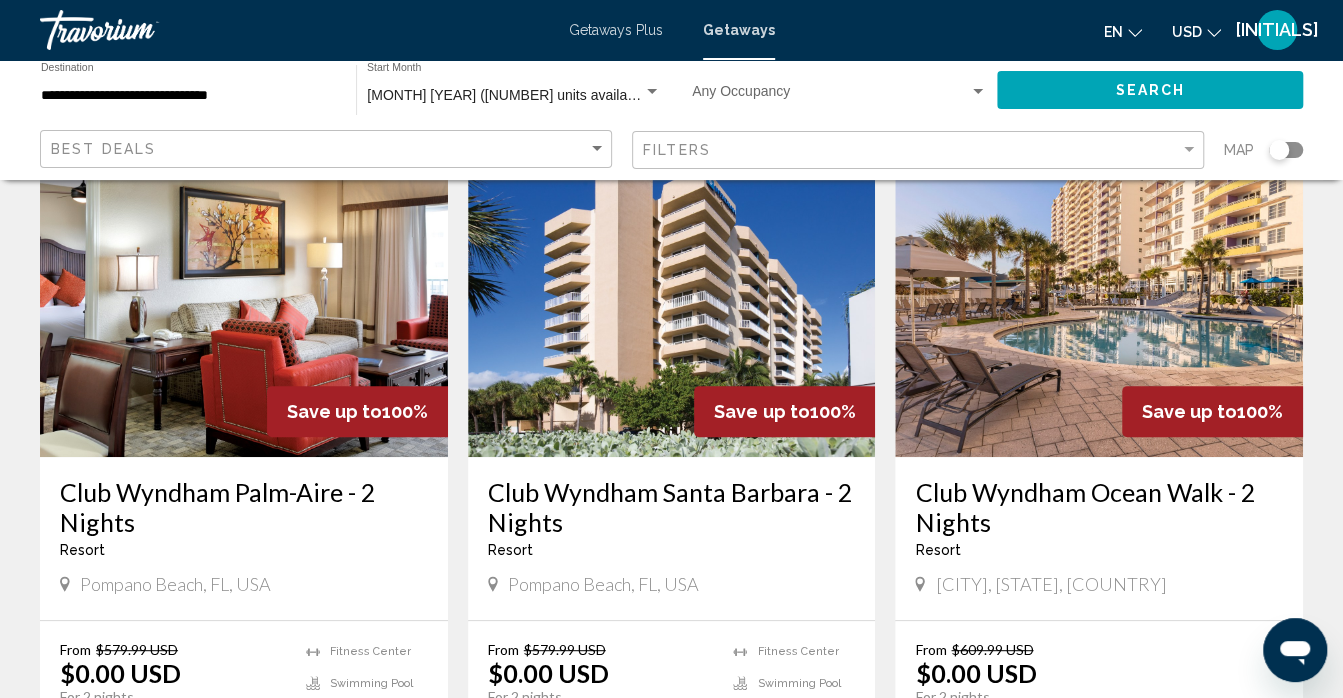 scroll, scrollTop: 155, scrollLeft: 0, axis: vertical 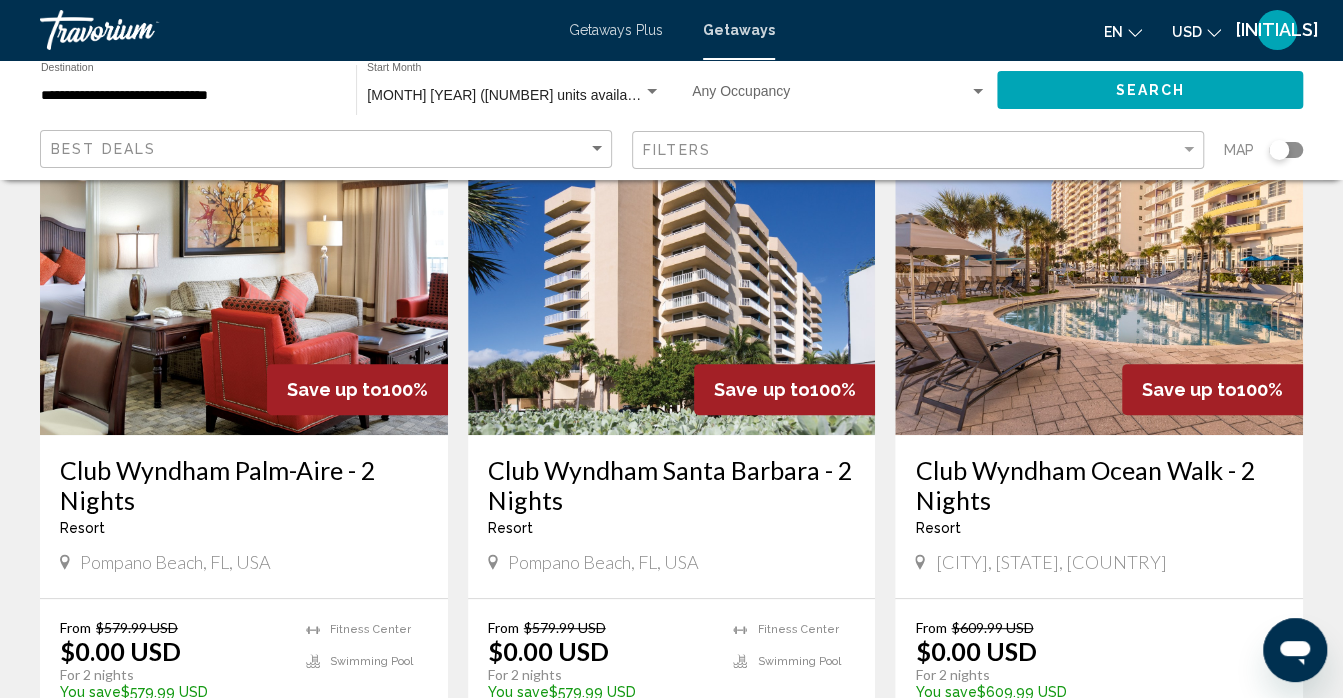 click at bounding box center (1099, 275) 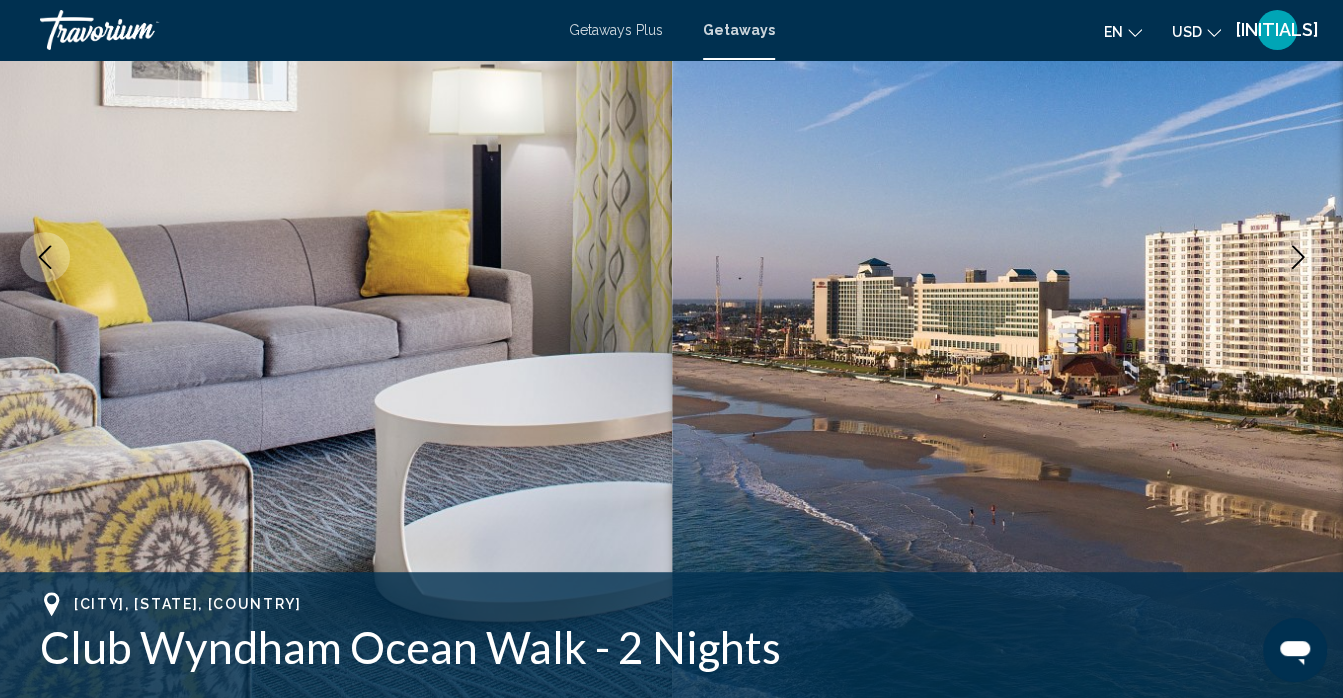 scroll, scrollTop: 282, scrollLeft: 0, axis: vertical 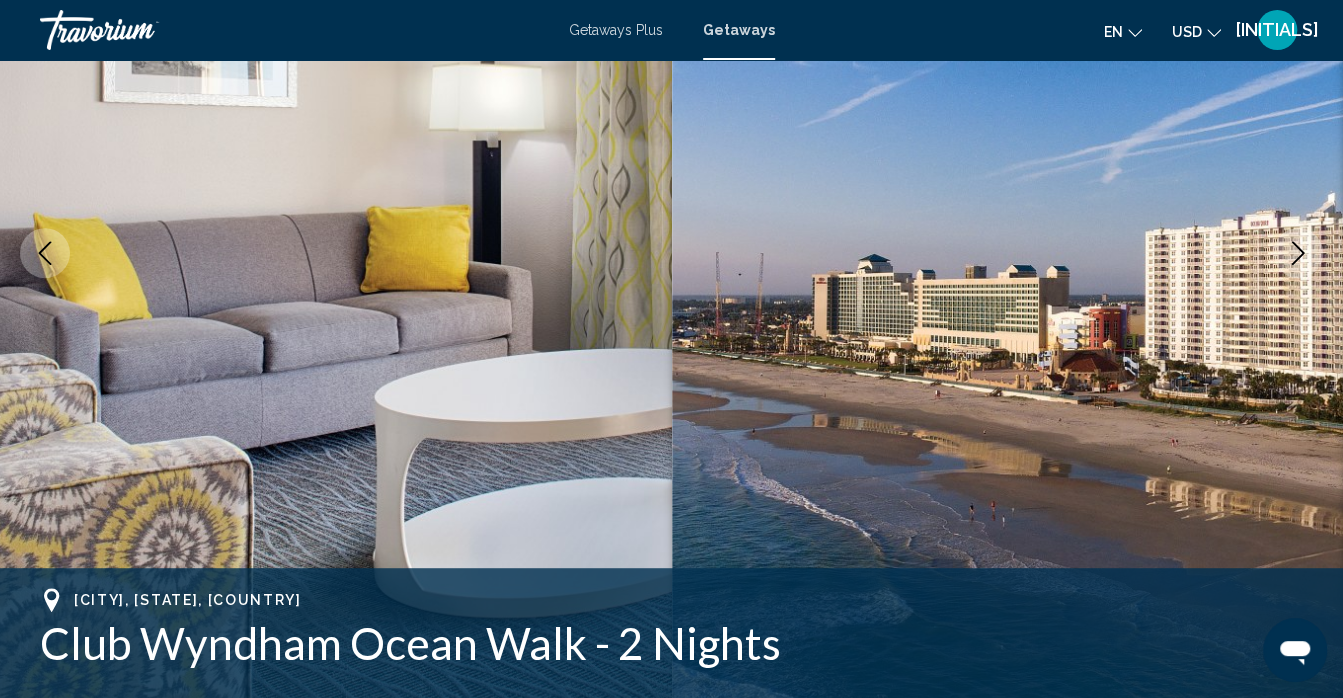 click 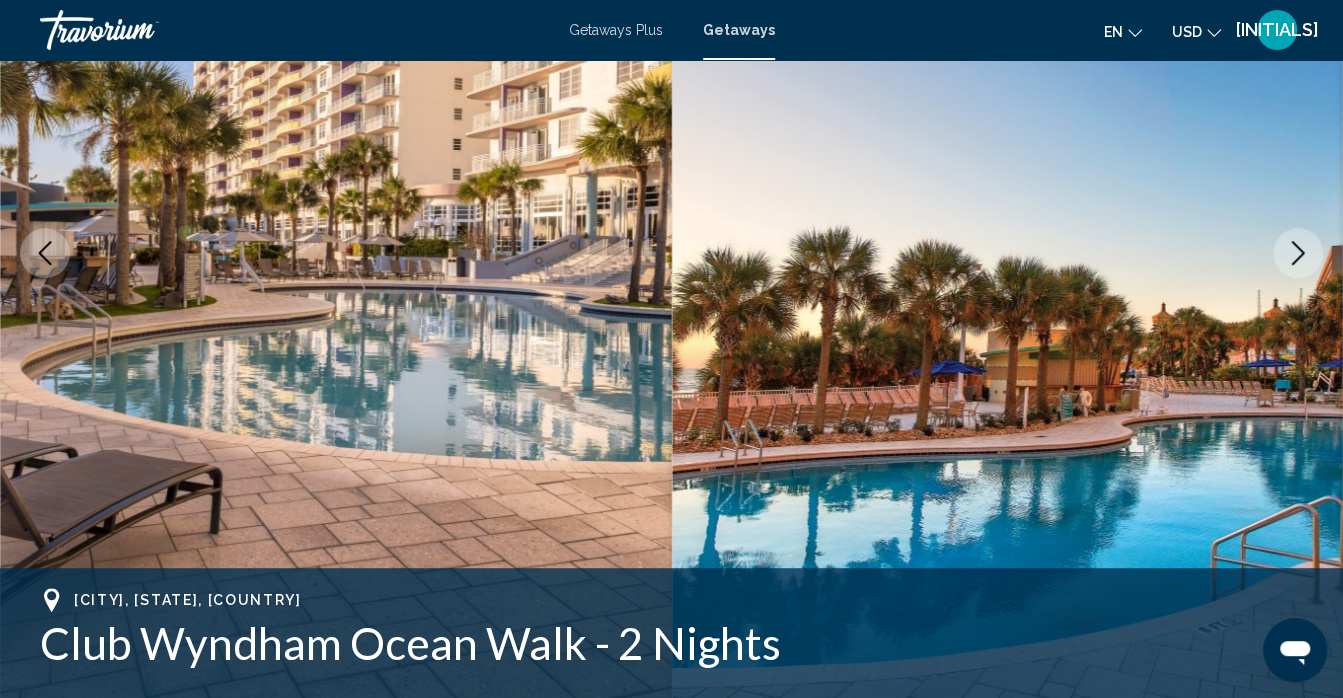 click 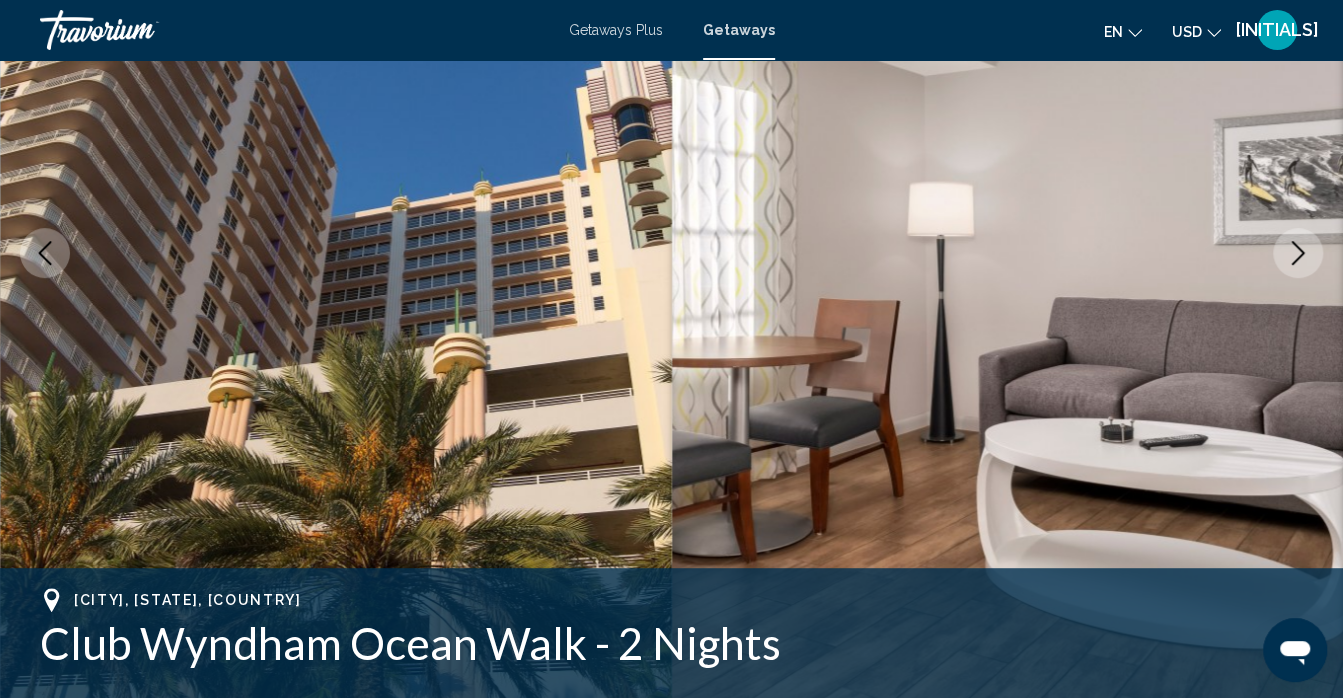 click 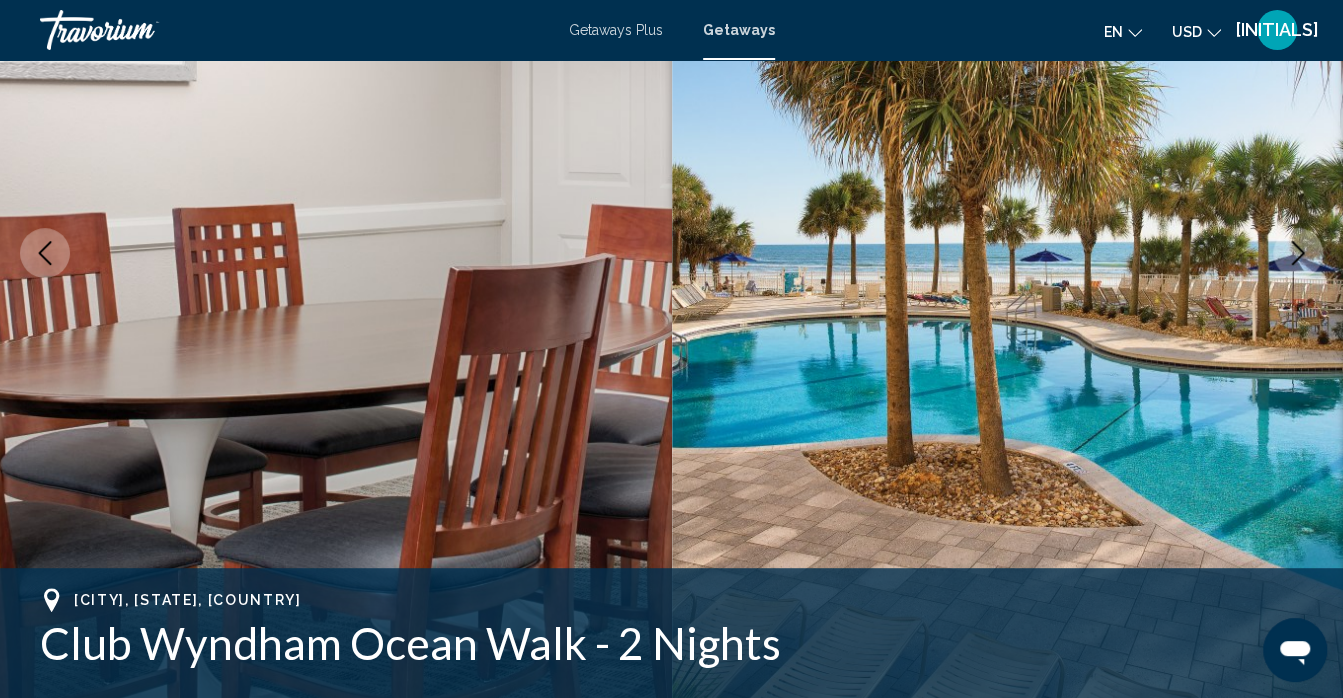 click 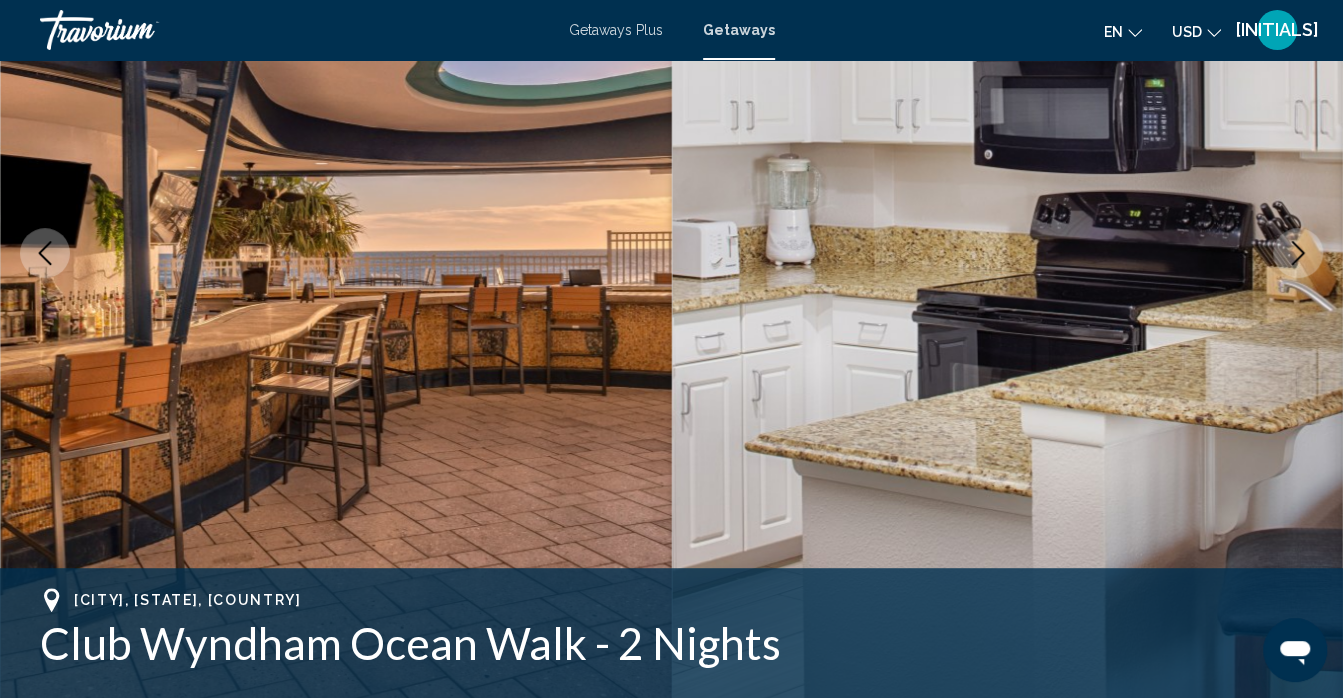 click 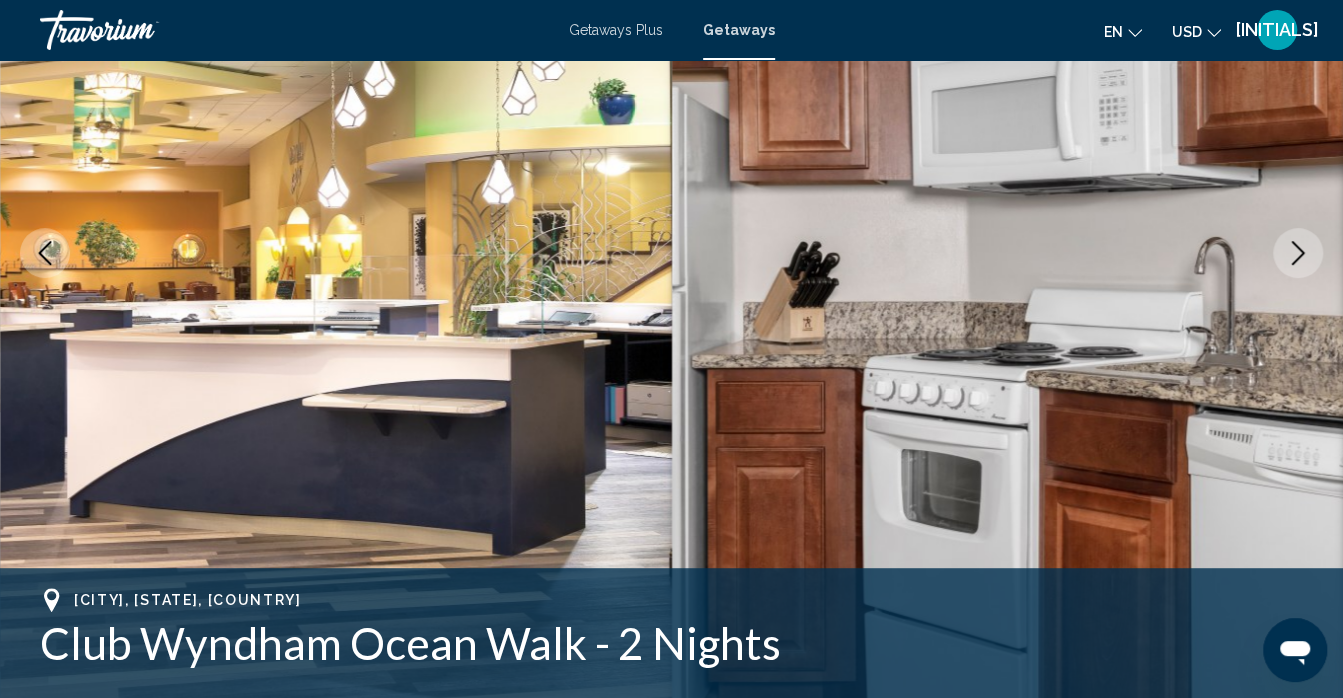 click 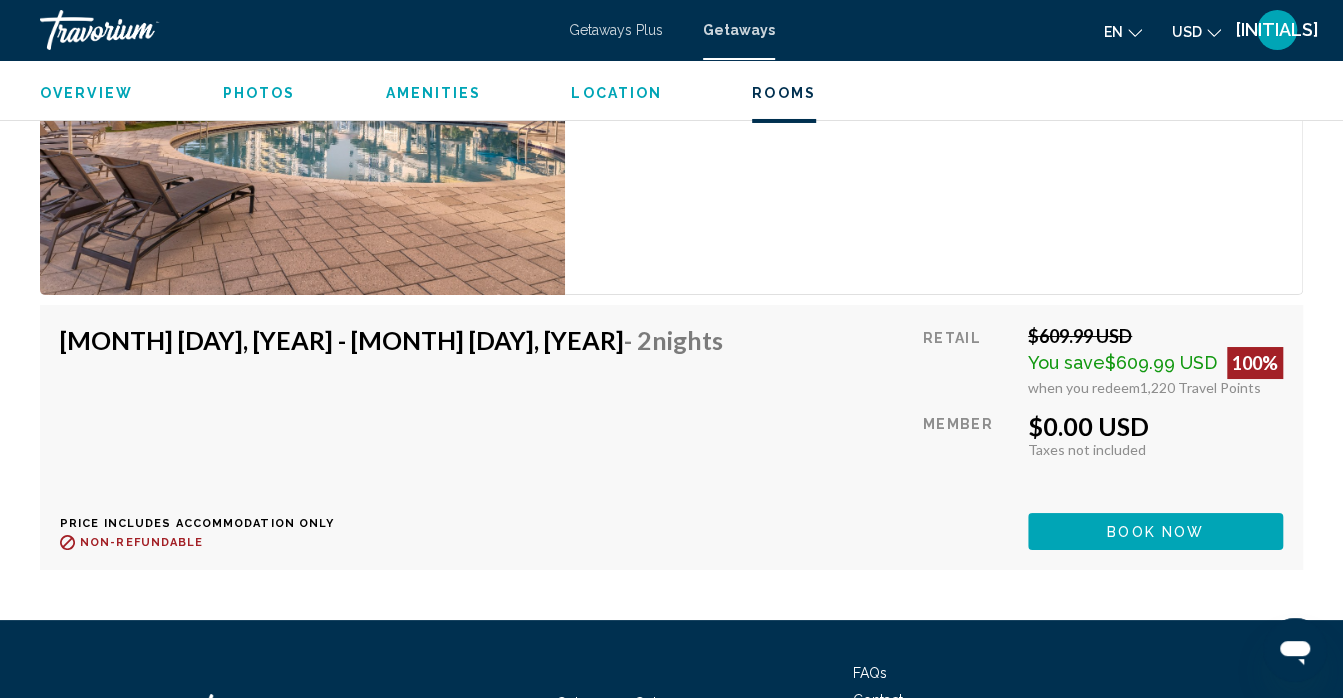 scroll, scrollTop: 3814, scrollLeft: 0, axis: vertical 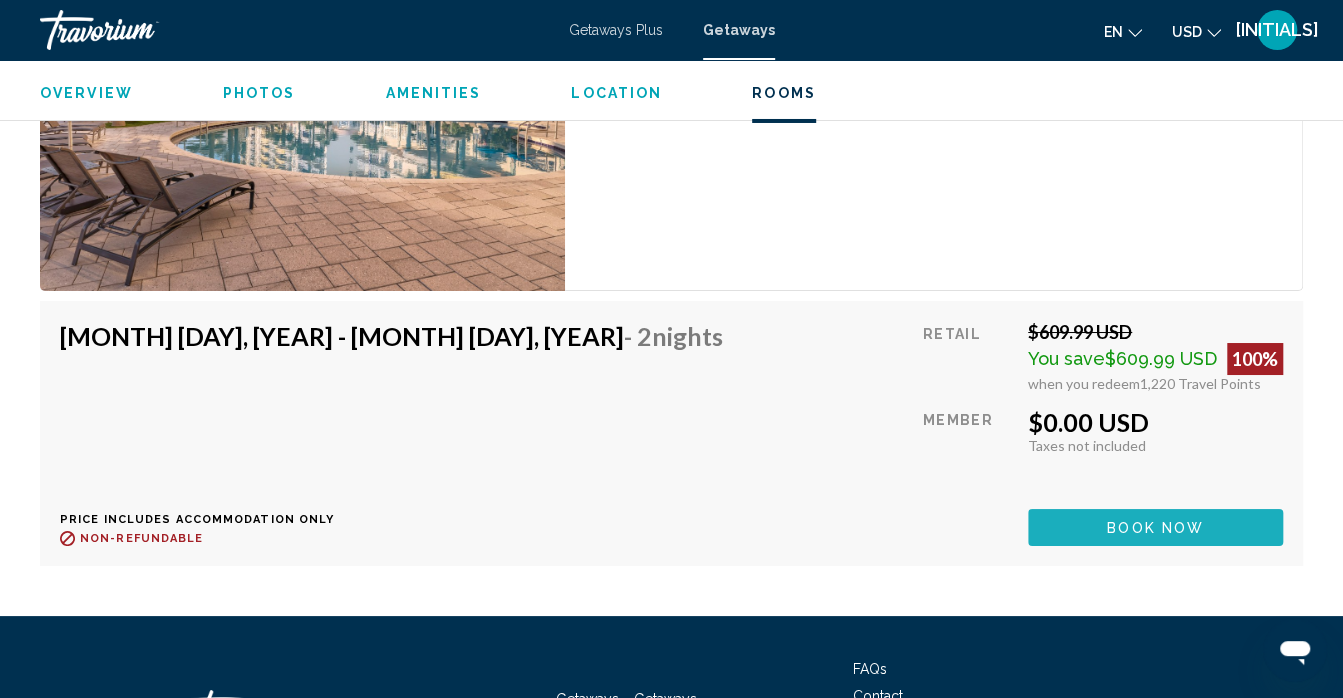 click on "Book now" at bounding box center (1155, 528) 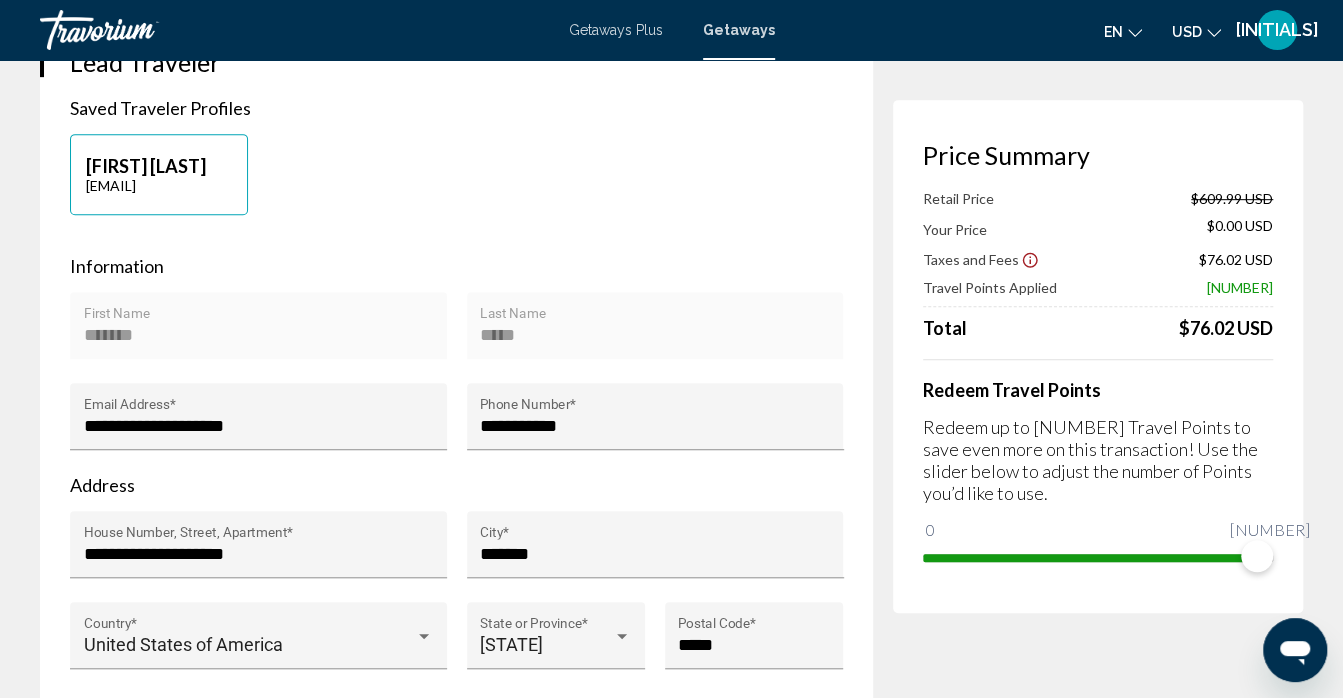 scroll, scrollTop: 0, scrollLeft: 0, axis: both 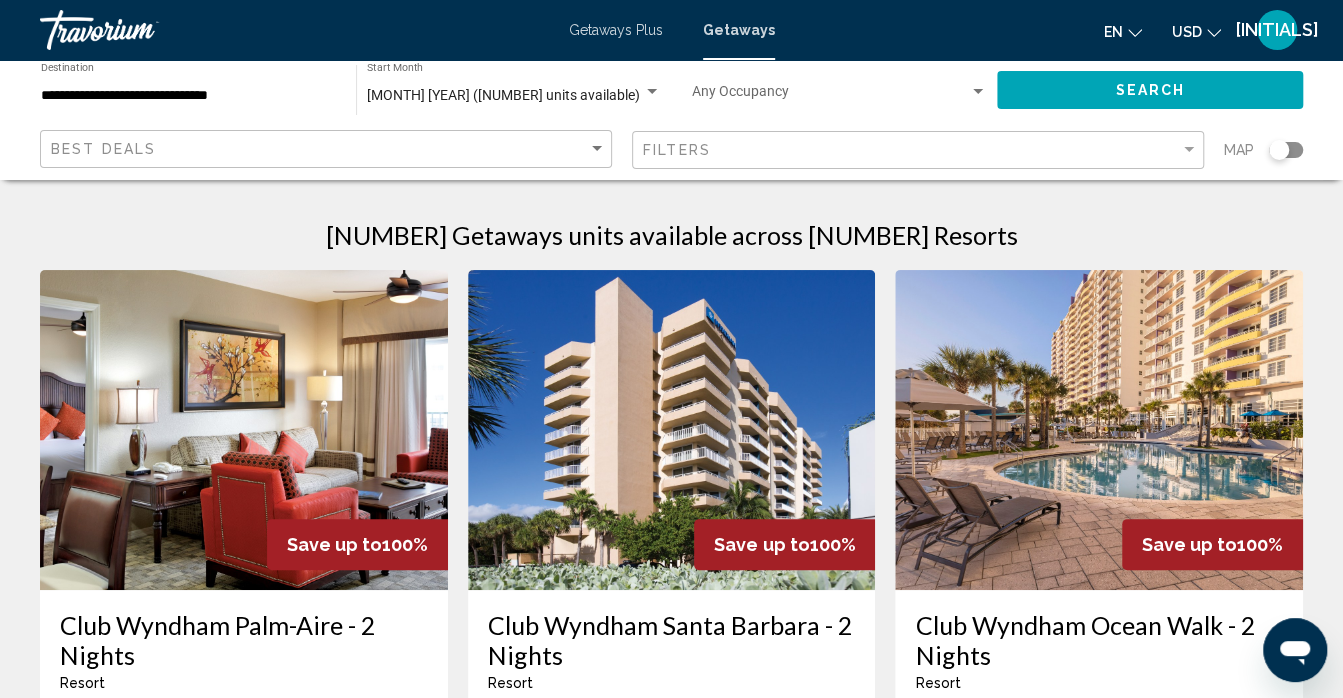 click on "[MONTH] [YEAR] ([NUMBER] units available) Start Month All Start Months" 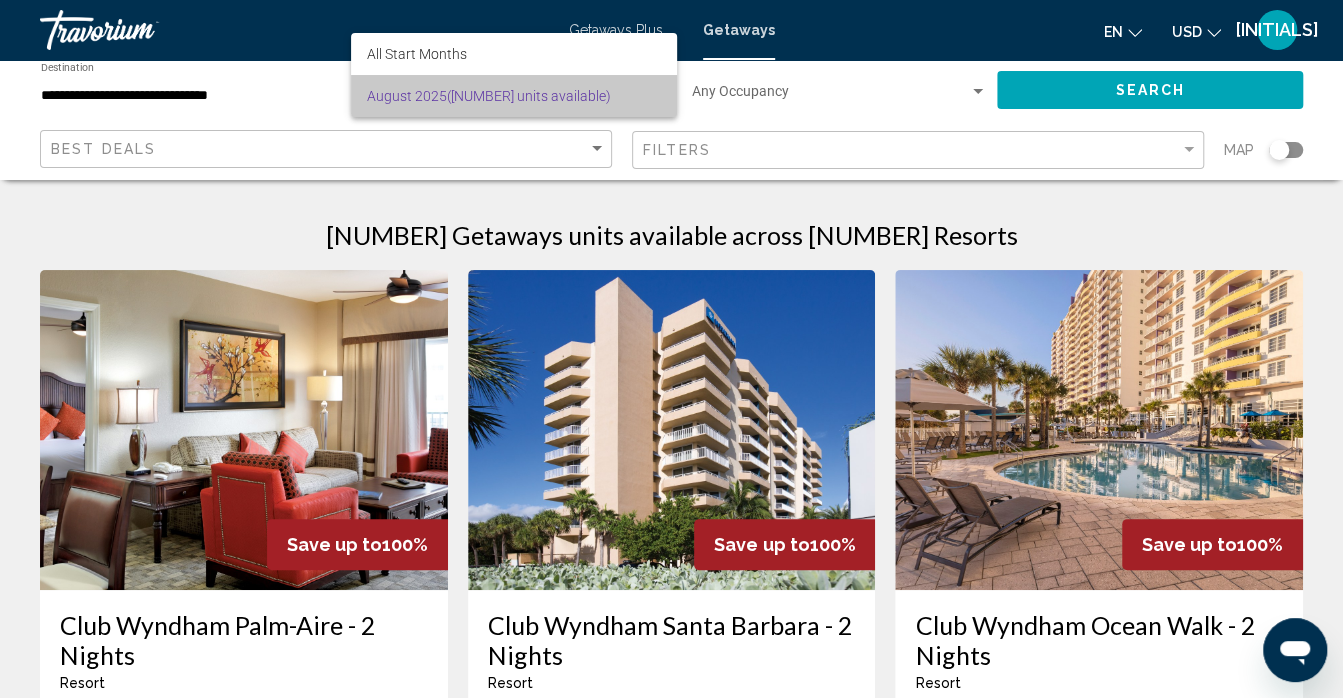 click on "[MONTH] [YEAR]  ([NUMBER] units available)" at bounding box center [514, 96] 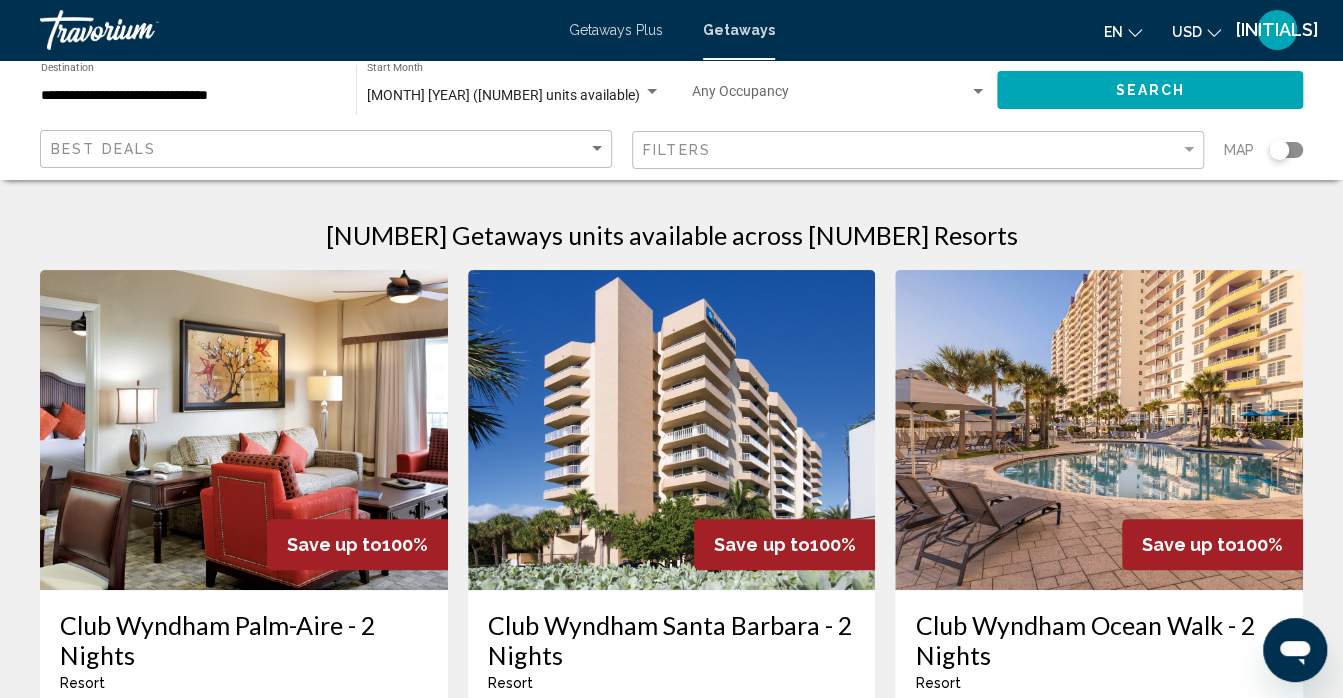 click on "[MONTH] [YEAR] ([NUMBER] units available) Start Month All Start Months" 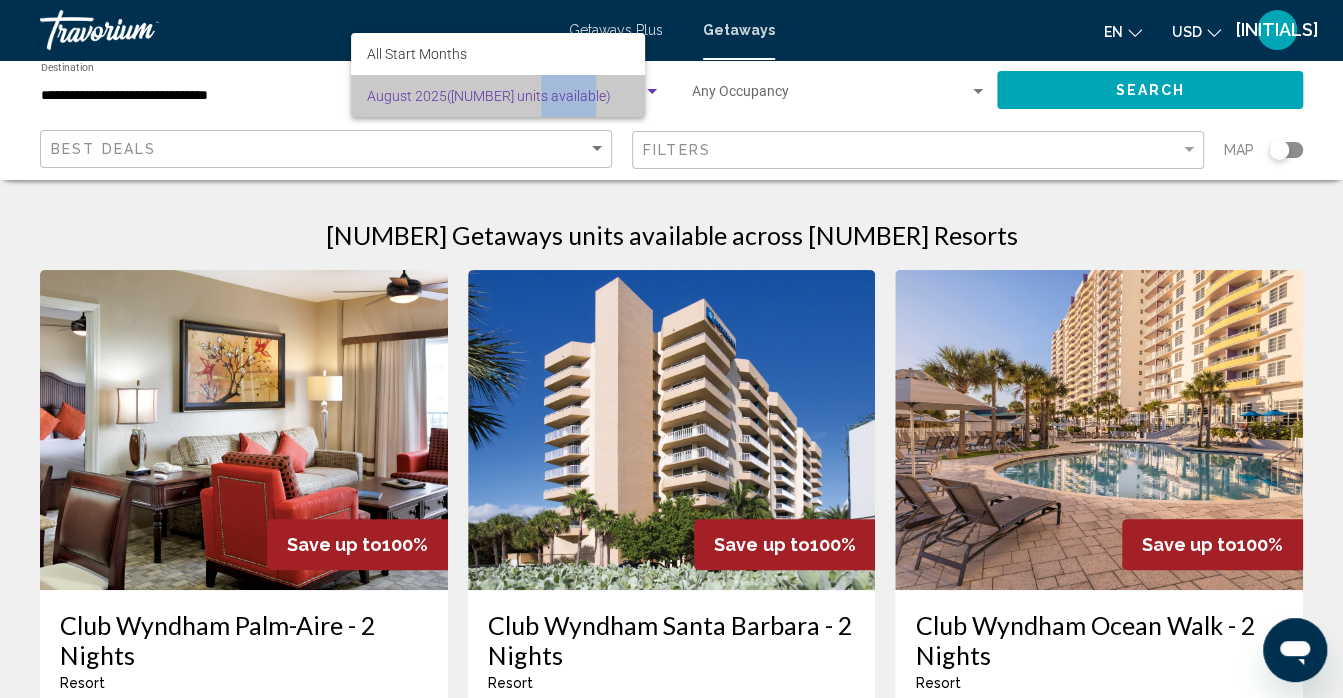 click on "[MONTH] [YEAR]  ([NUMBER] units available)" at bounding box center (498, 96) 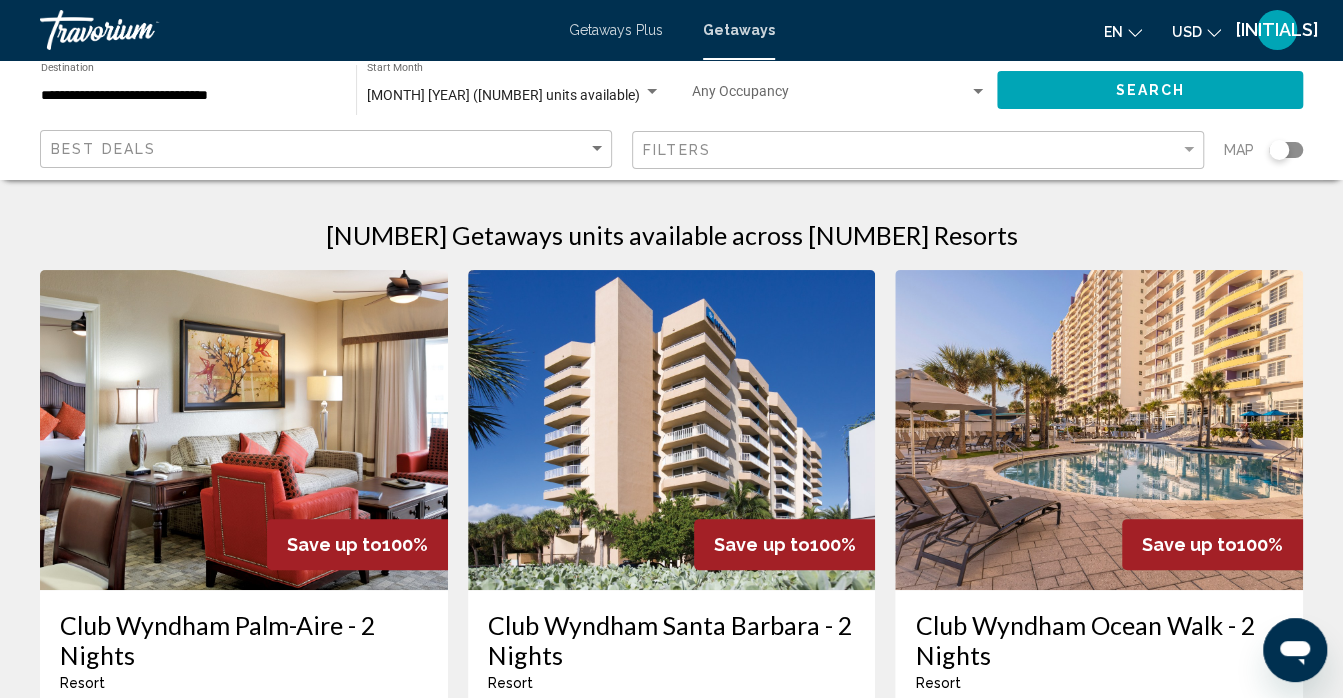 click on "[MONTH] [YEAR] ([NUMBER] units available) Start Month All Start Months" 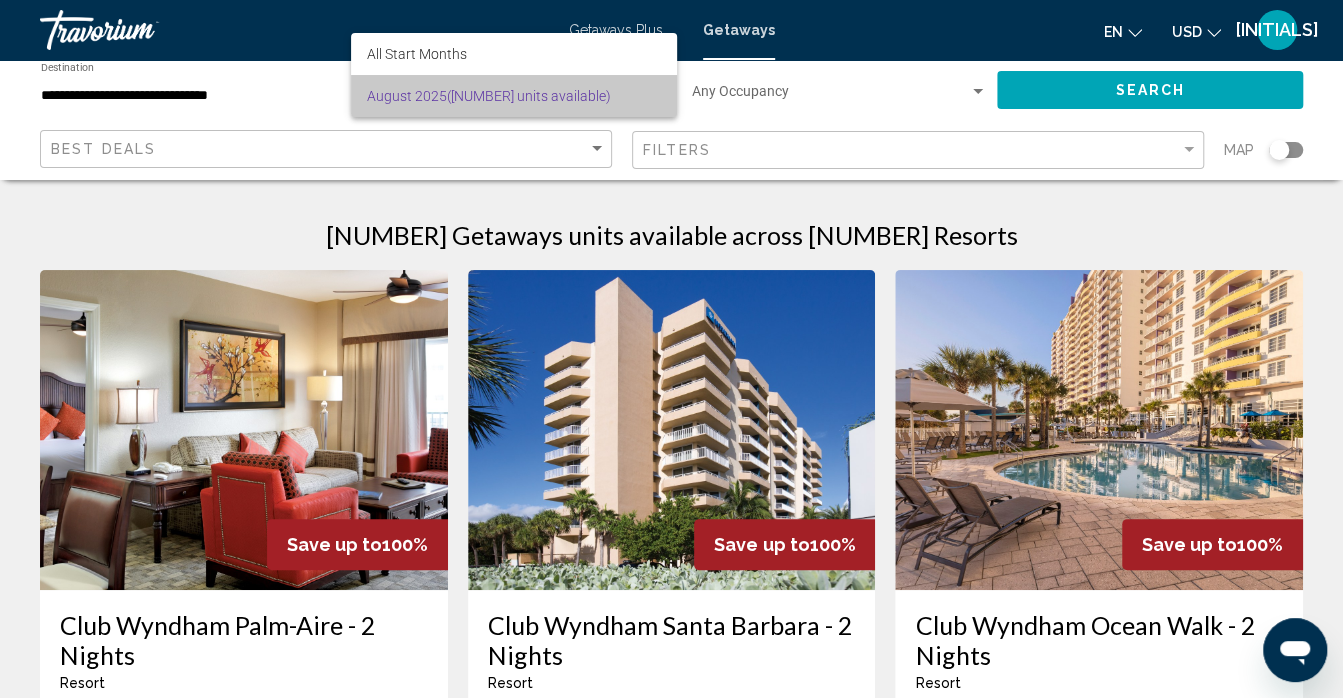 click on "[MONTH] [YEAR]  ([NUMBER] units available)" at bounding box center (514, 96) 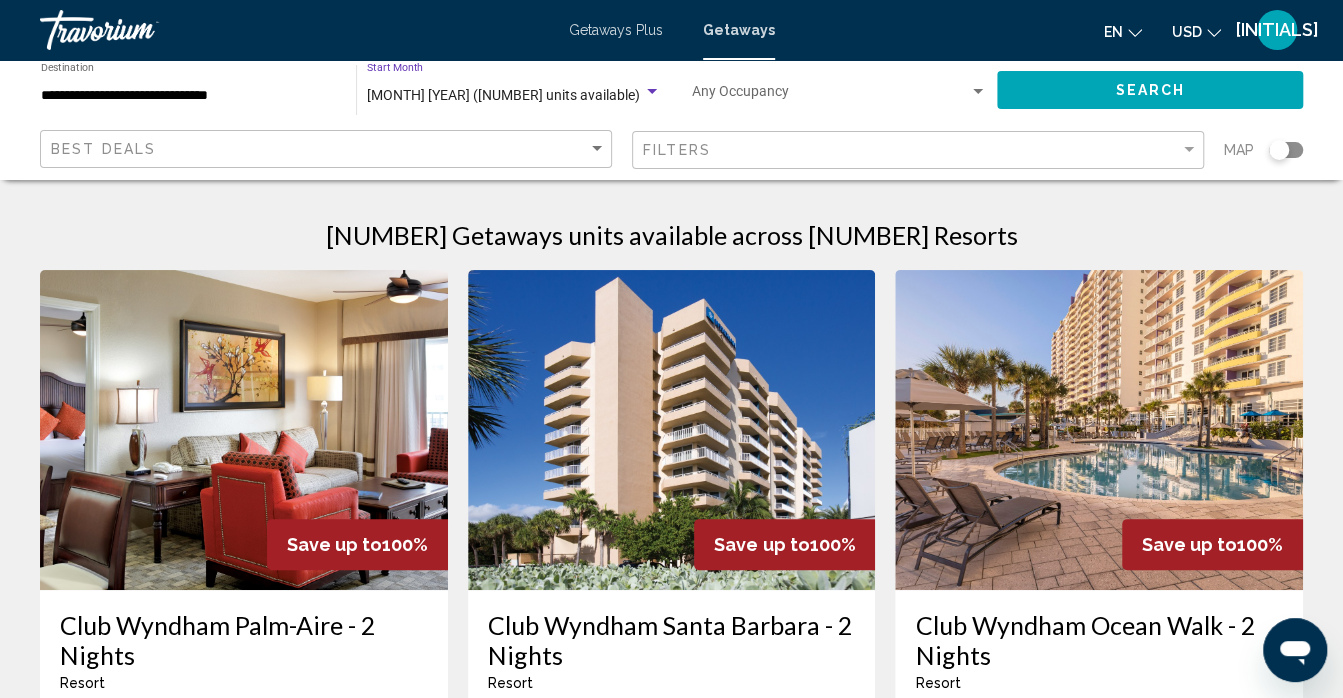 click at bounding box center (652, 91) 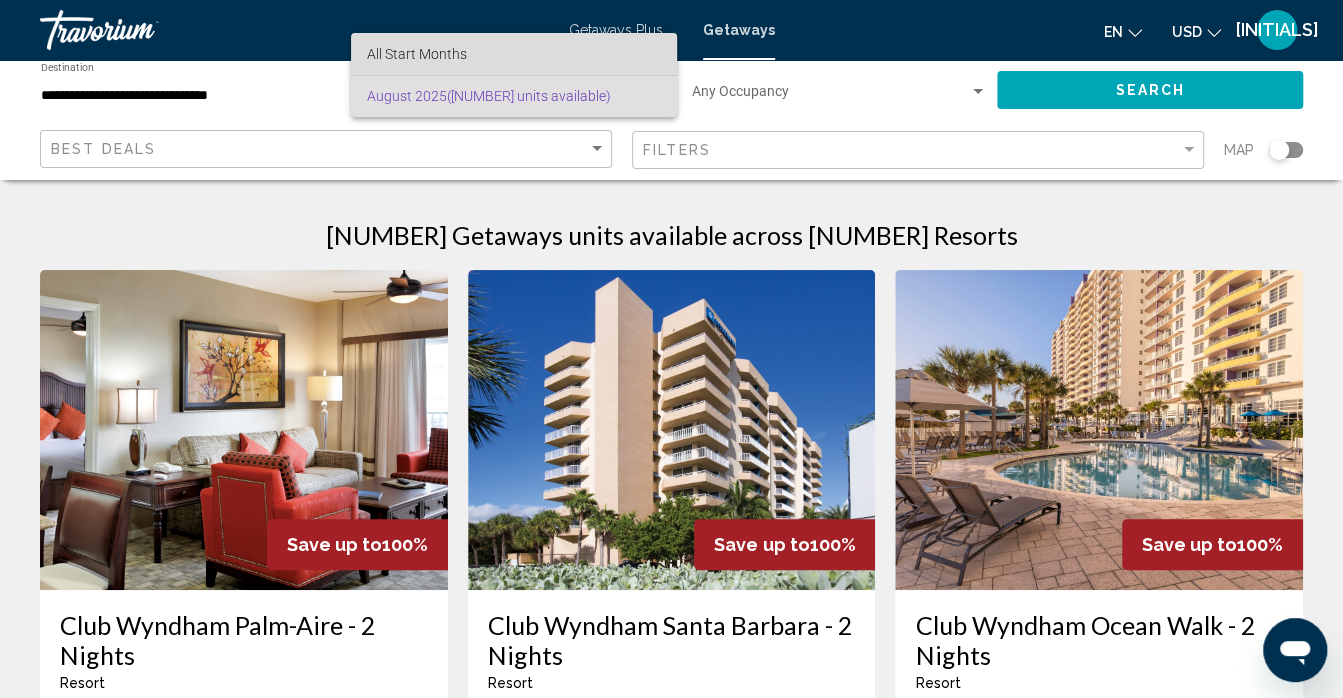 click on "All Start Months" at bounding box center (514, 54) 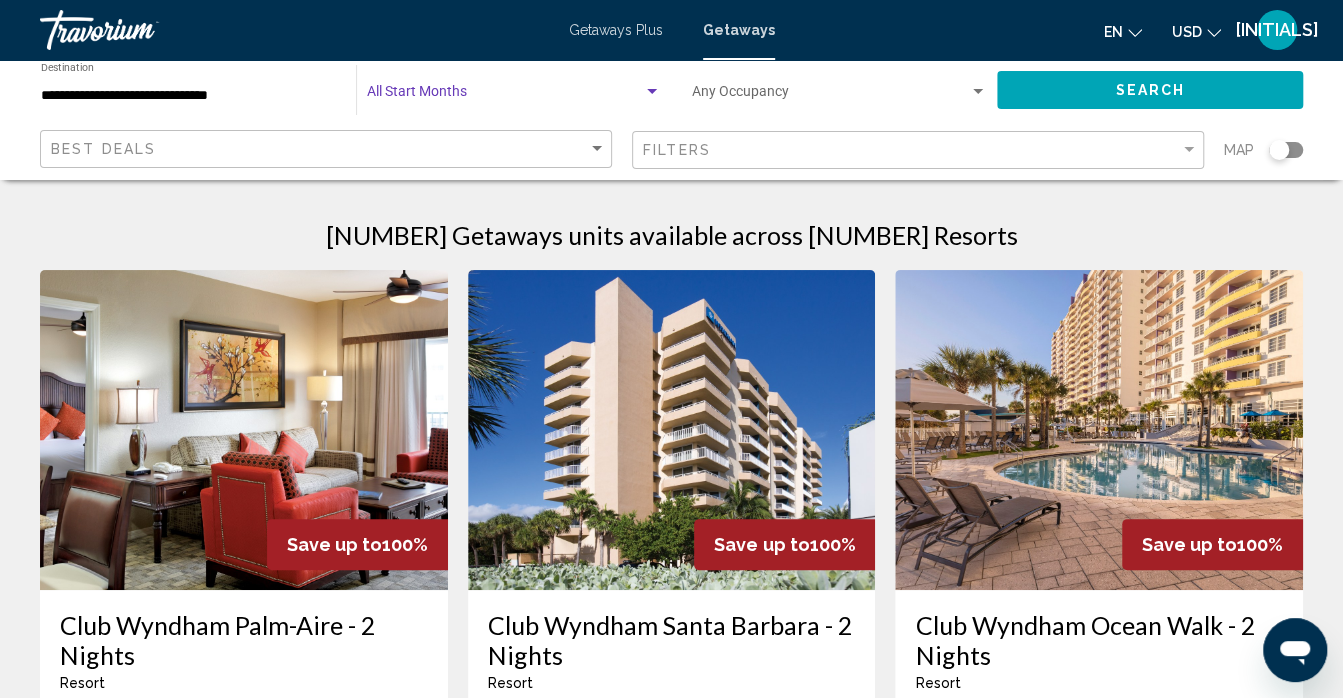 click at bounding box center (652, 91) 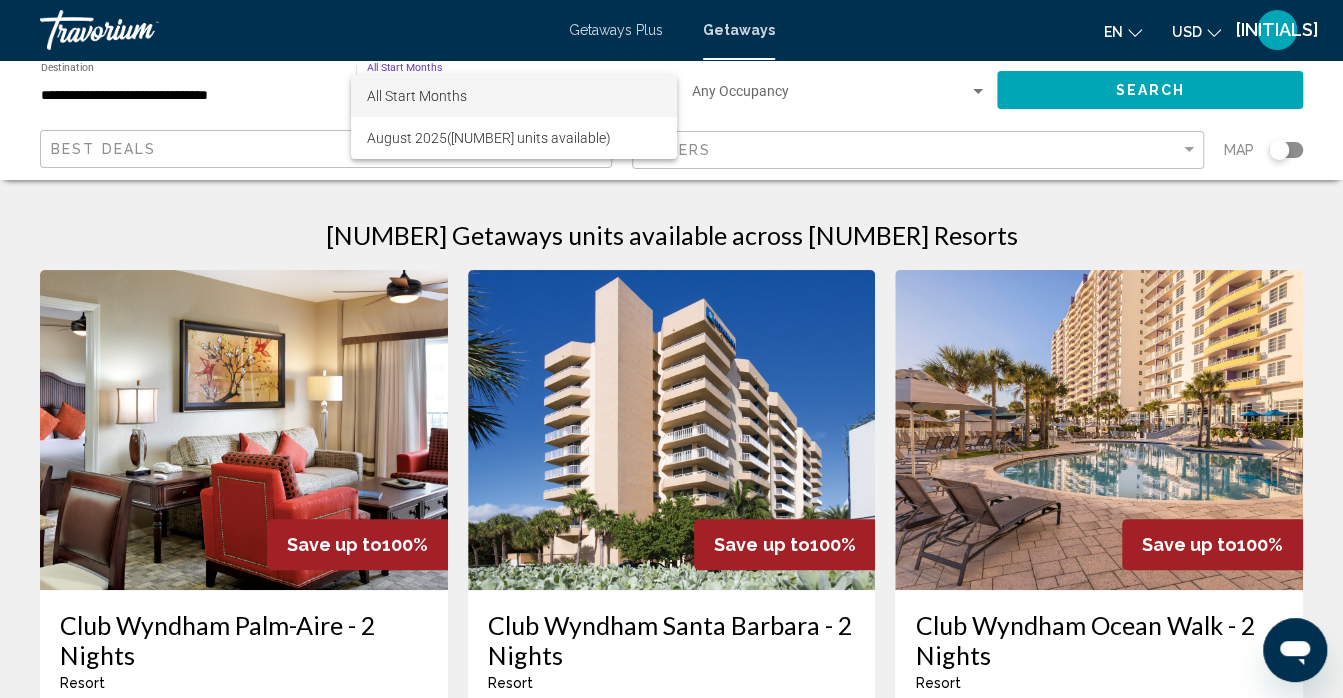 click at bounding box center (671, 349) 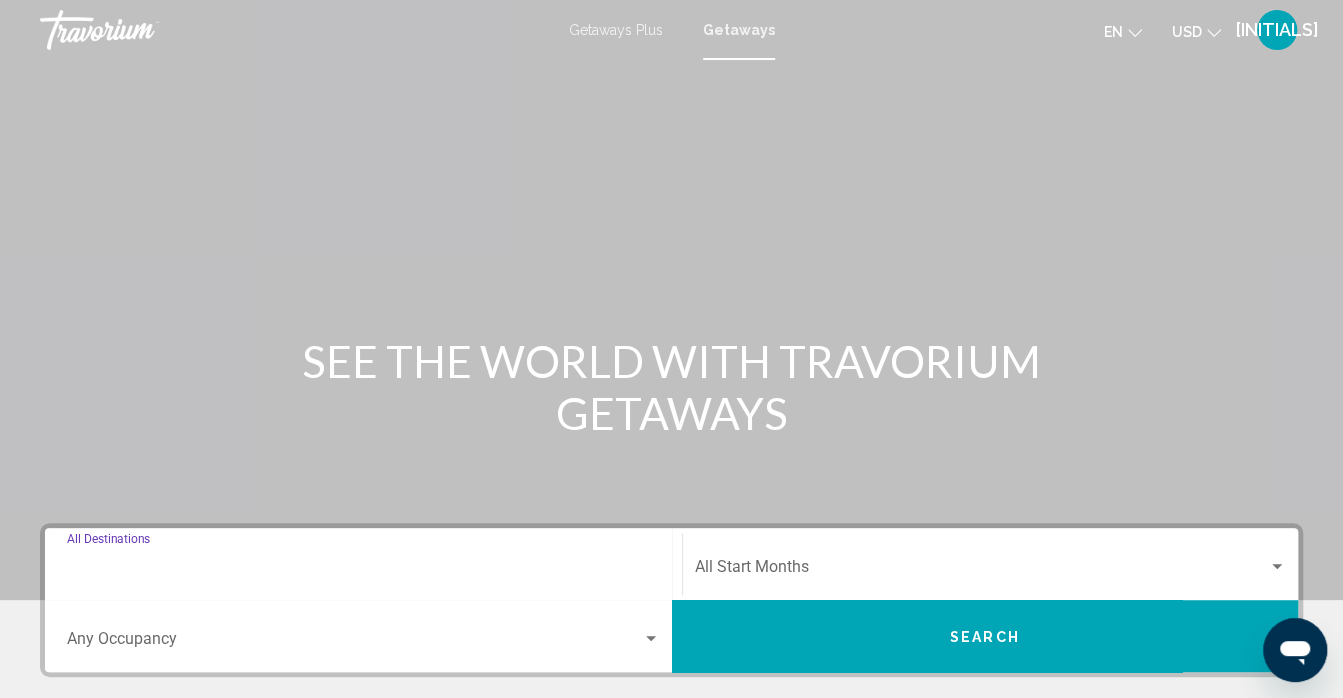 click on "Destination All Destinations" at bounding box center [363, 571] 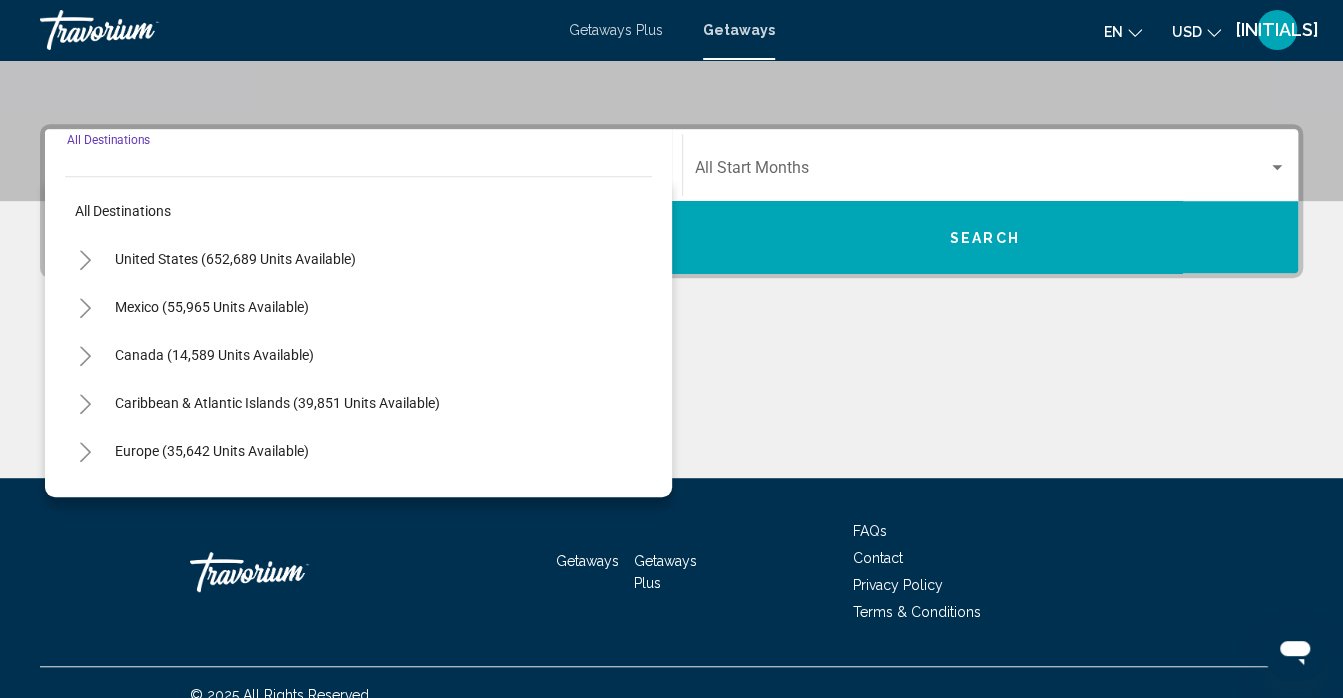 scroll, scrollTop: 423, scrollLeft: 0, axis: vertical 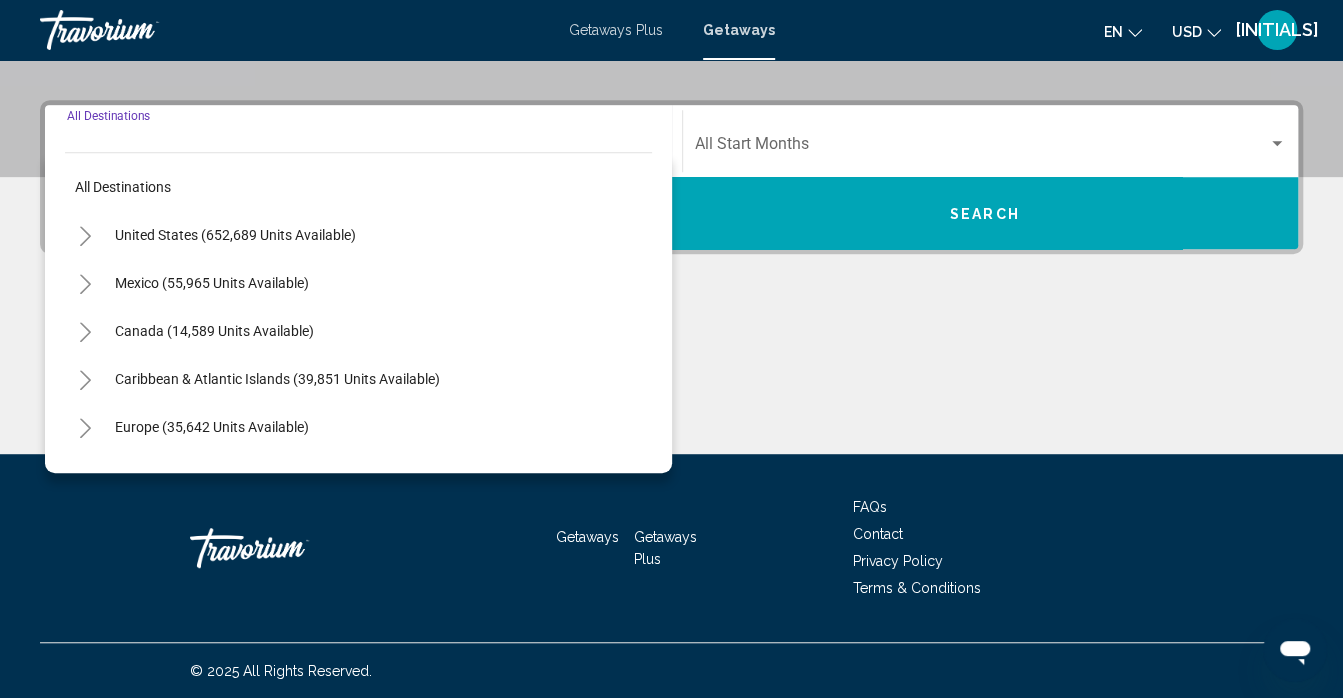click 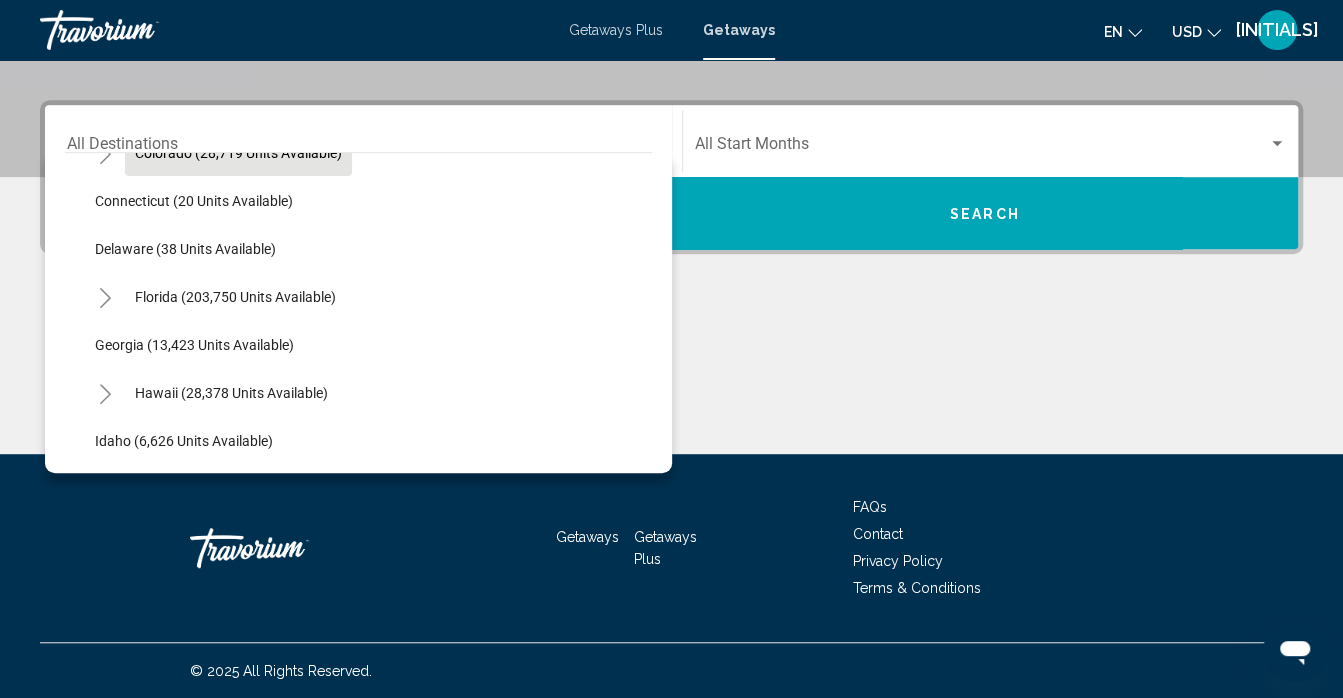 scroll, scrollTop: 275, scrollLeft: 0, axis: vertical 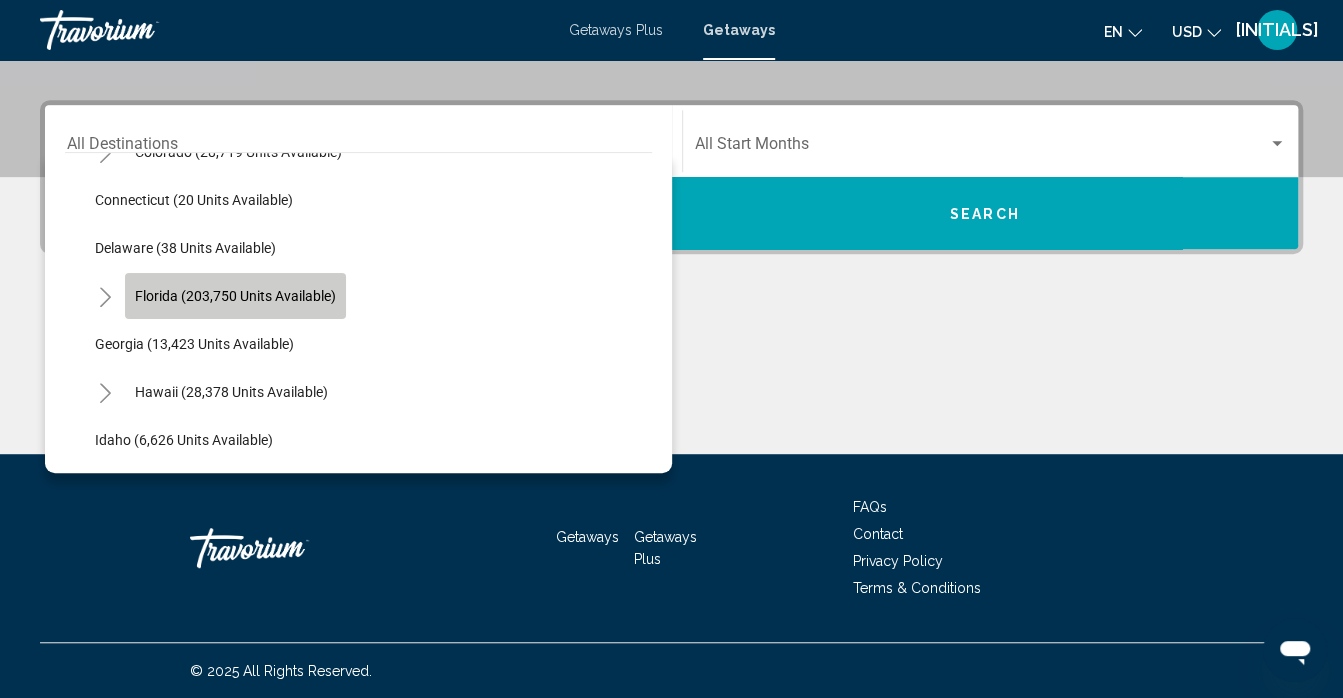 click on "Florida (203,750 units available)" 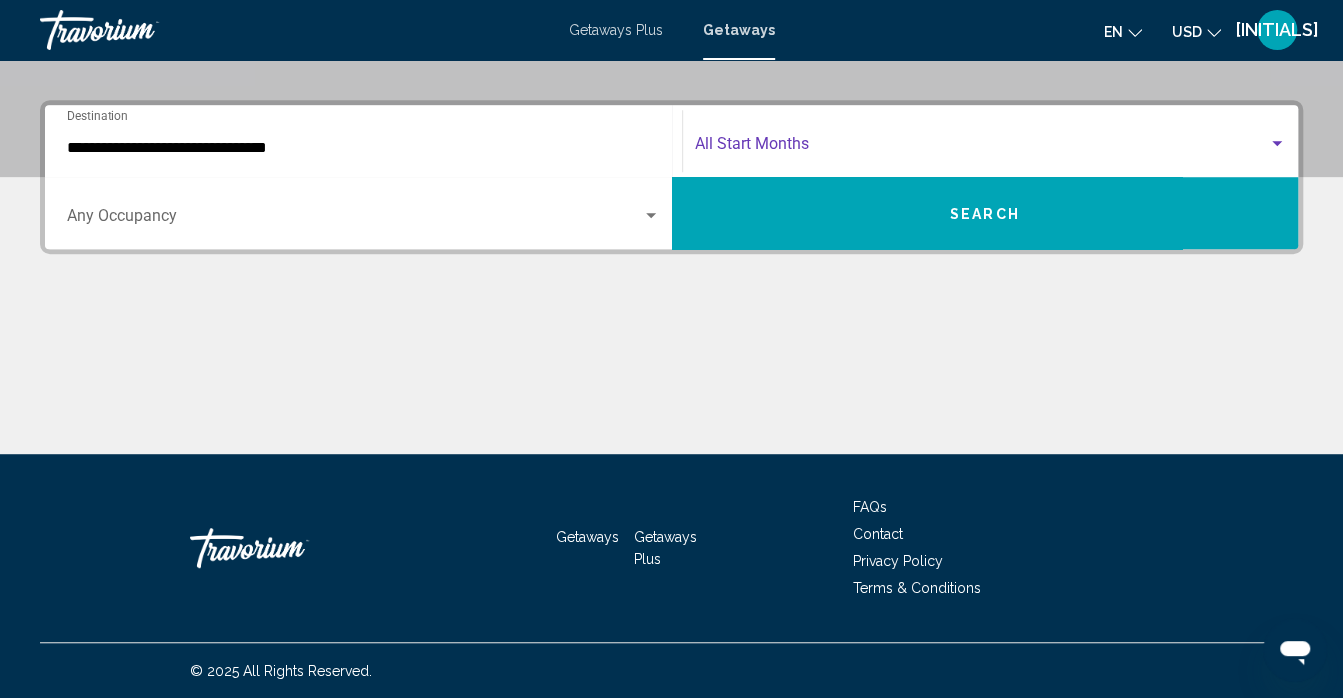 click at bounding box center (982, 148) 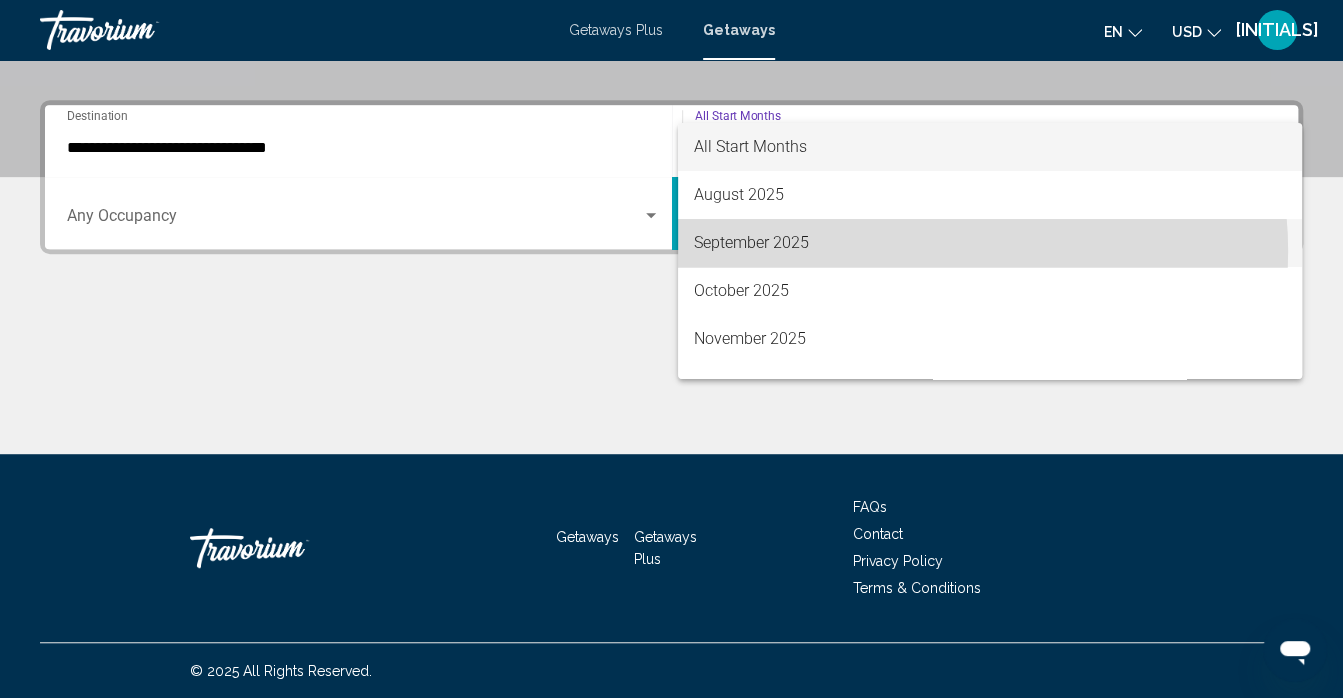 click on "September 2025" at bounding box center (990, 243) 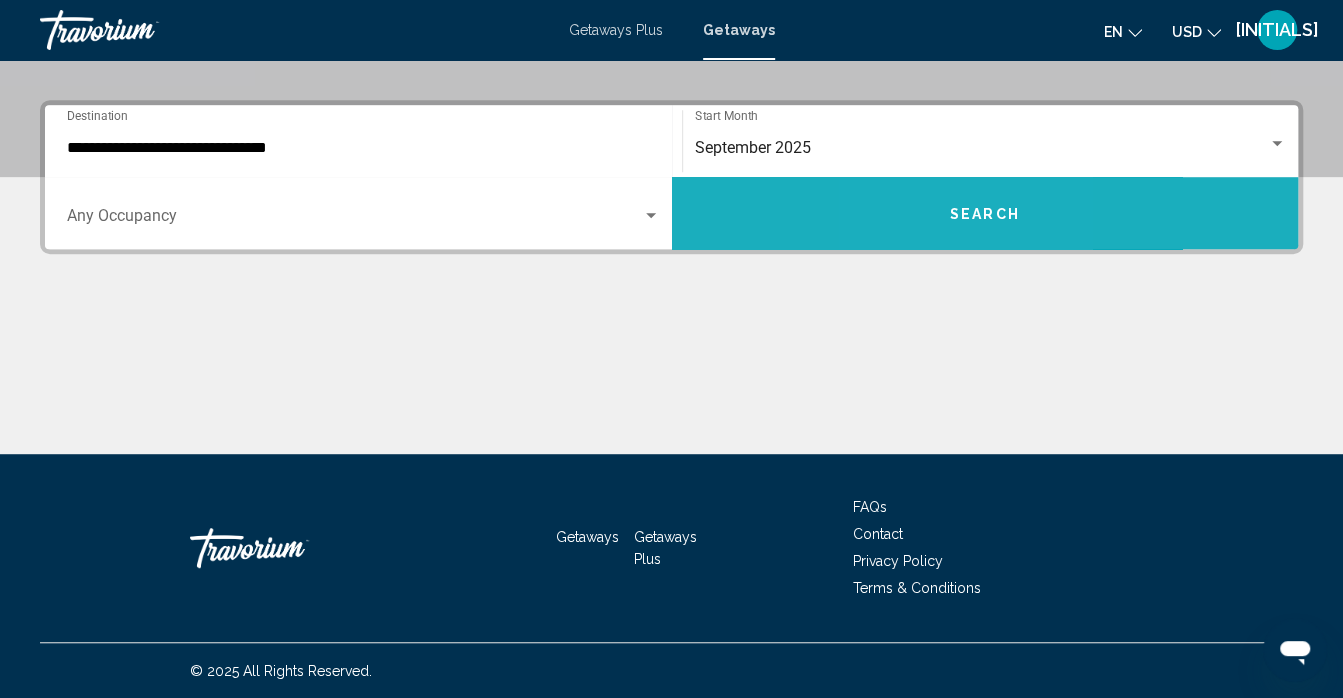 click on "Search" at bounding box center [985, 213] 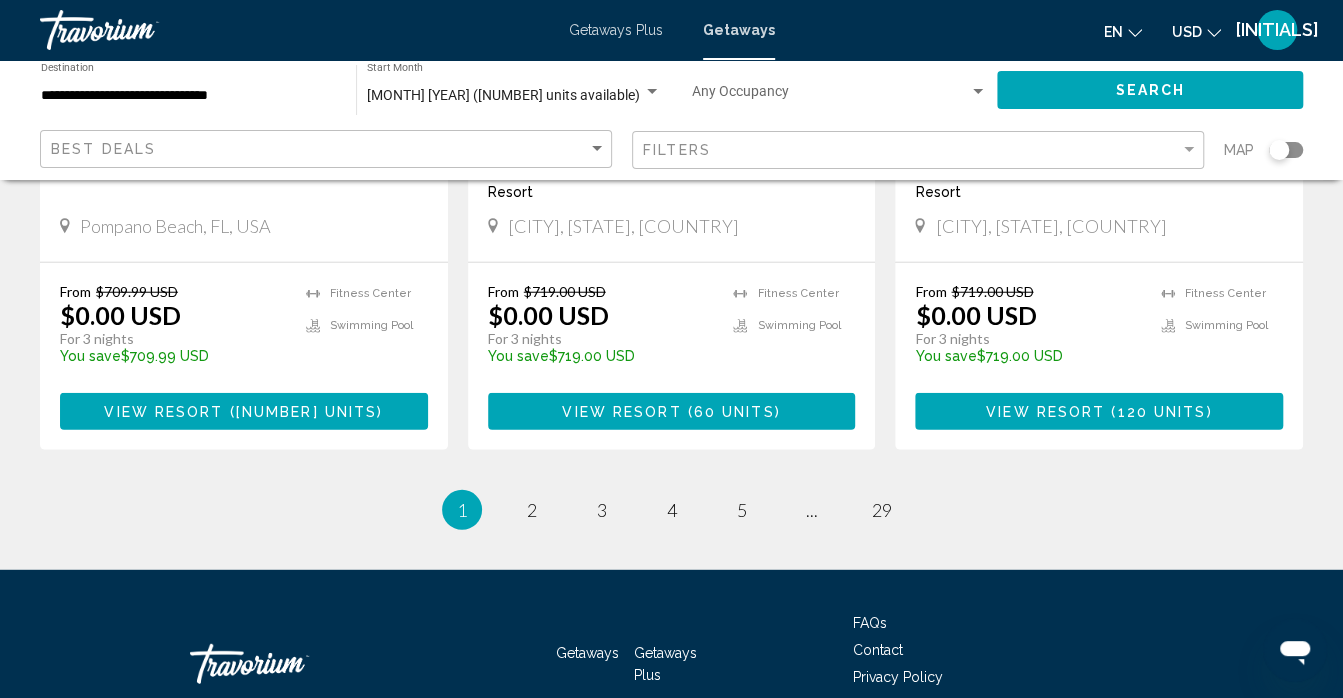 scroll, scrollTop: 2627, scrollLeft: 0, axis: vertical 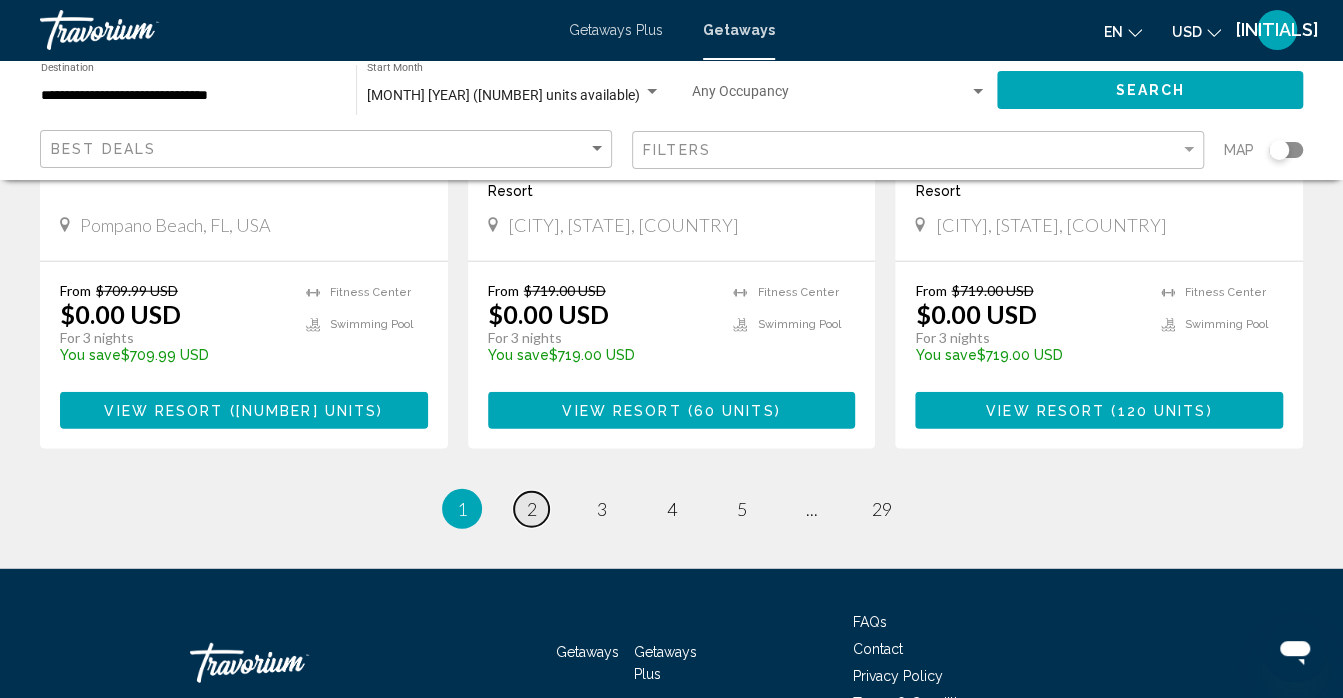 click on "2" at bounding box center (532, 509) 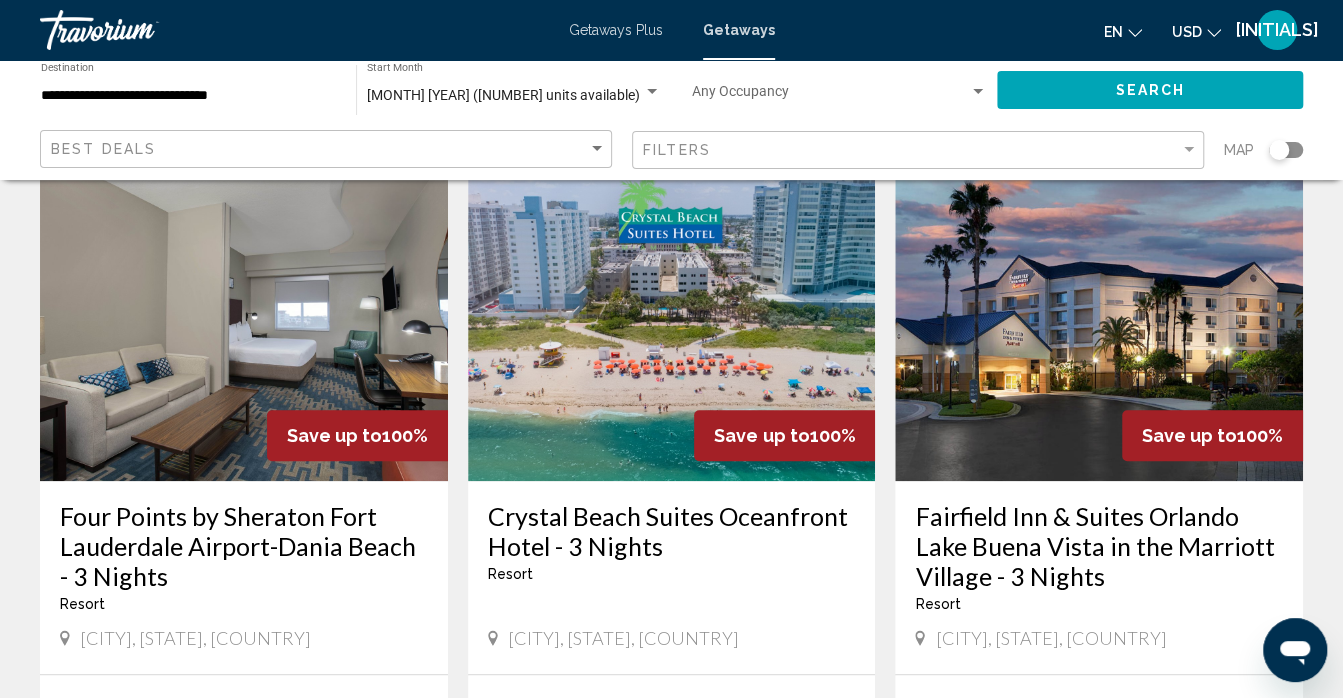 scroll, scrollTop: 806, scrollLeft: 0, axis: vertical 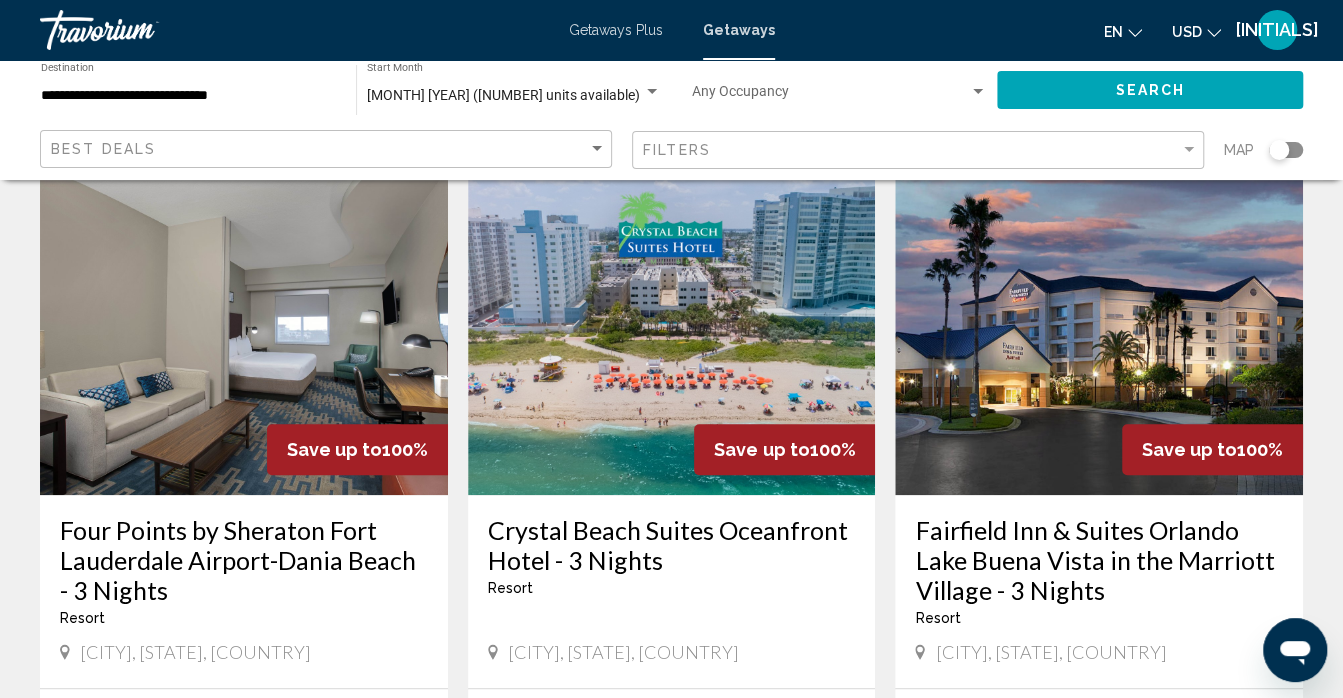 click at bounding box center [672, 335] 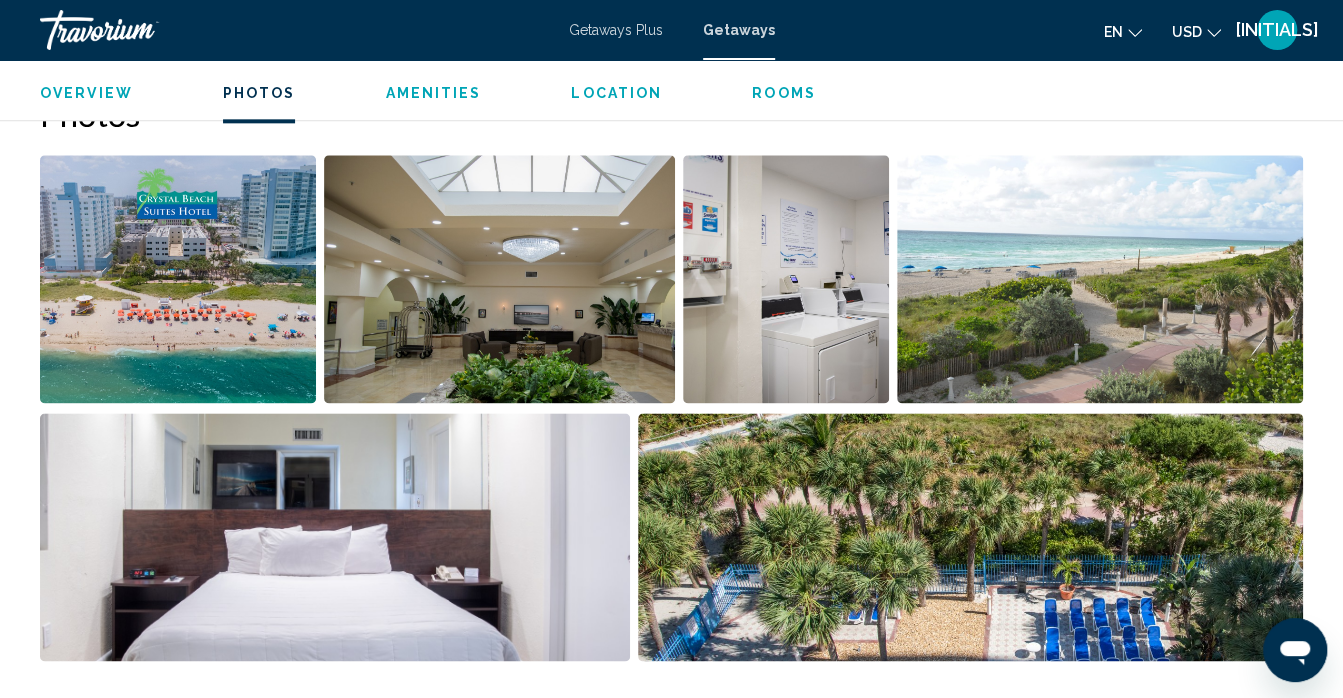 scroll, scrollTop: 1262, scrollLeft: 0, axis: vertical 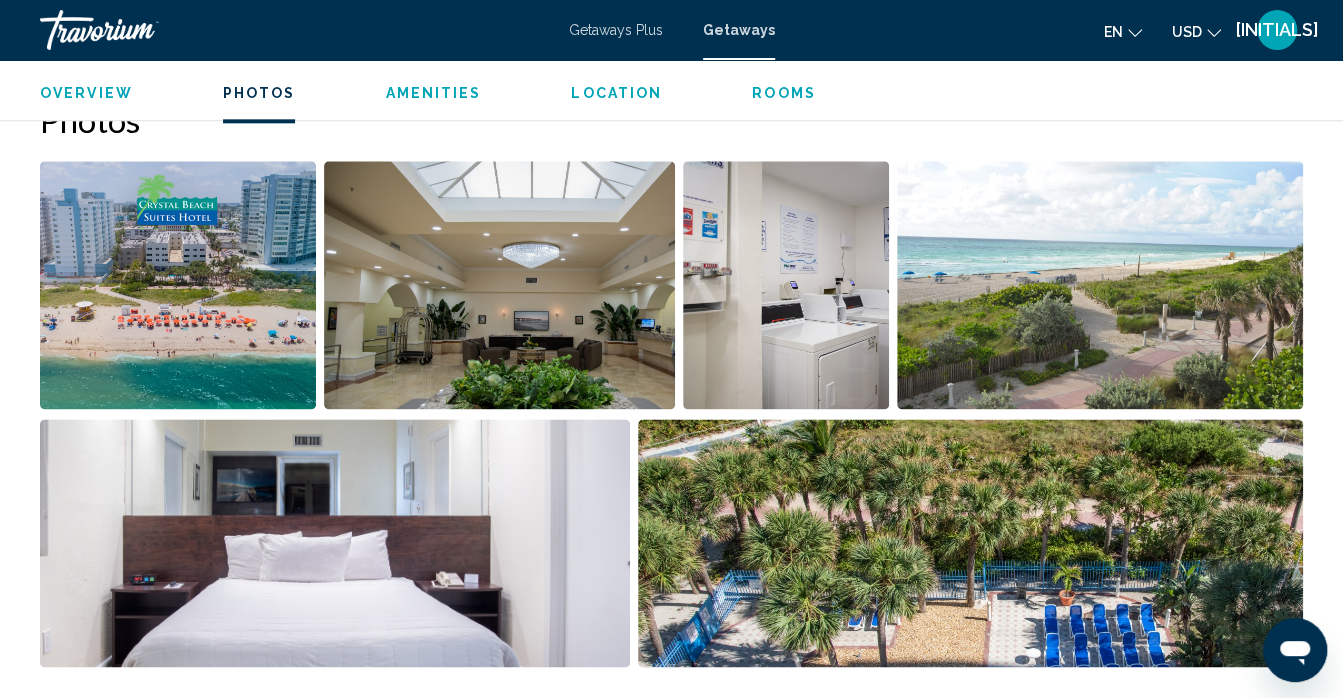 click at bounding box center (499, 285) 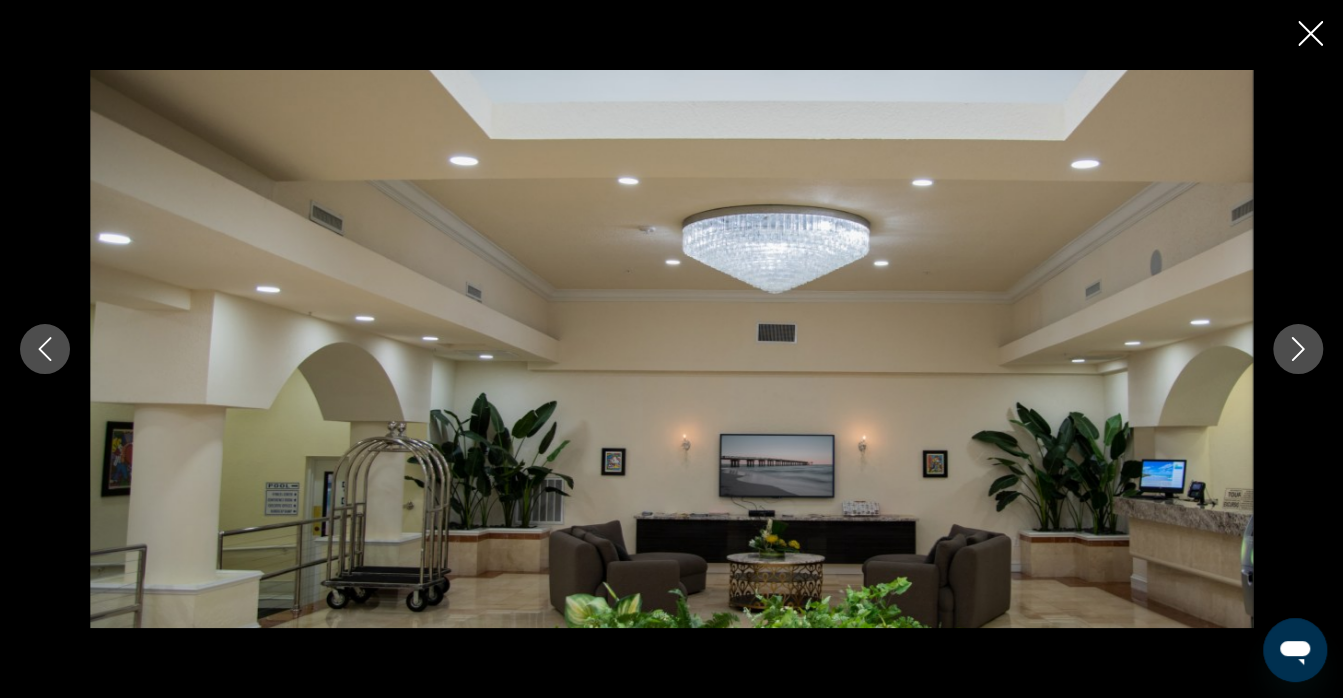 click 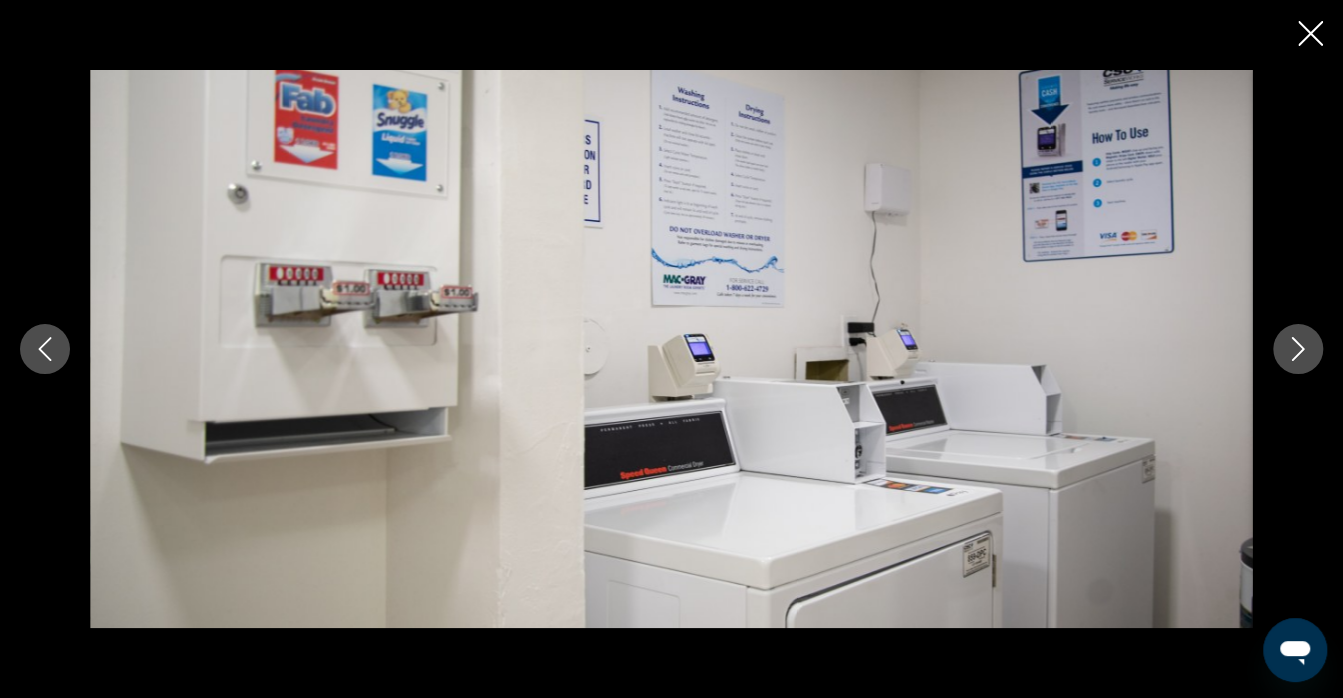 click 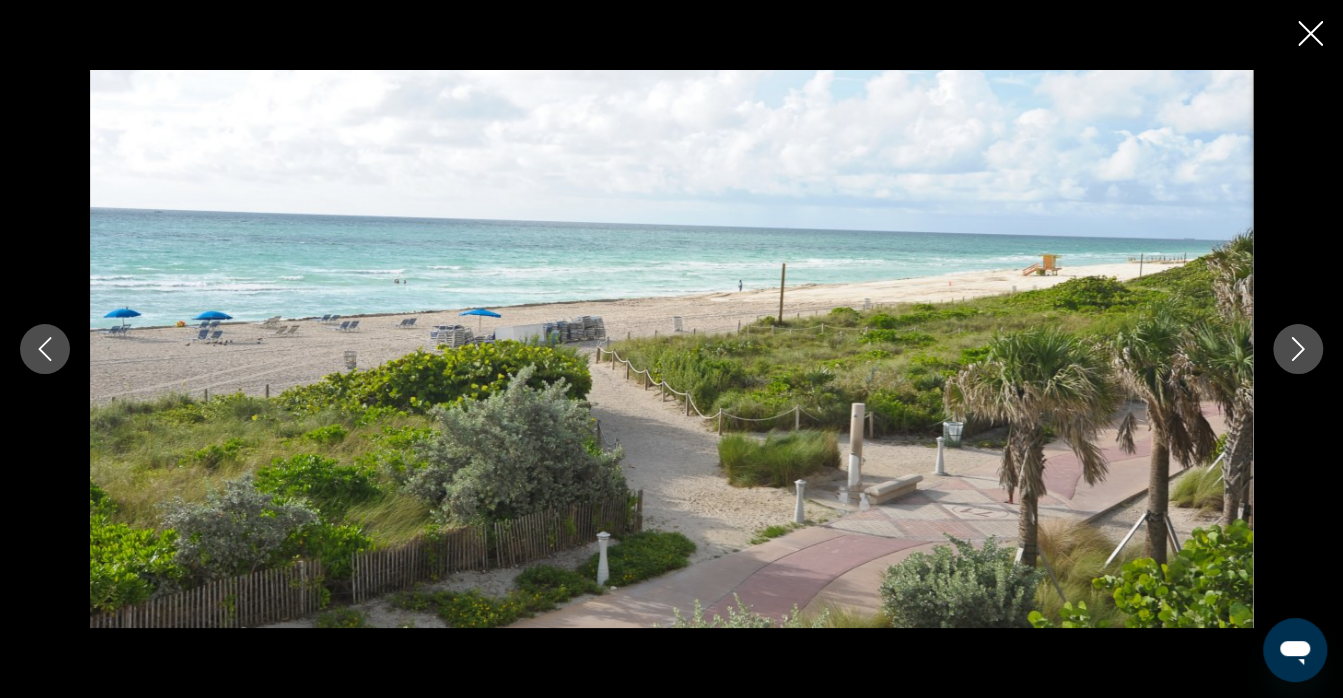 click 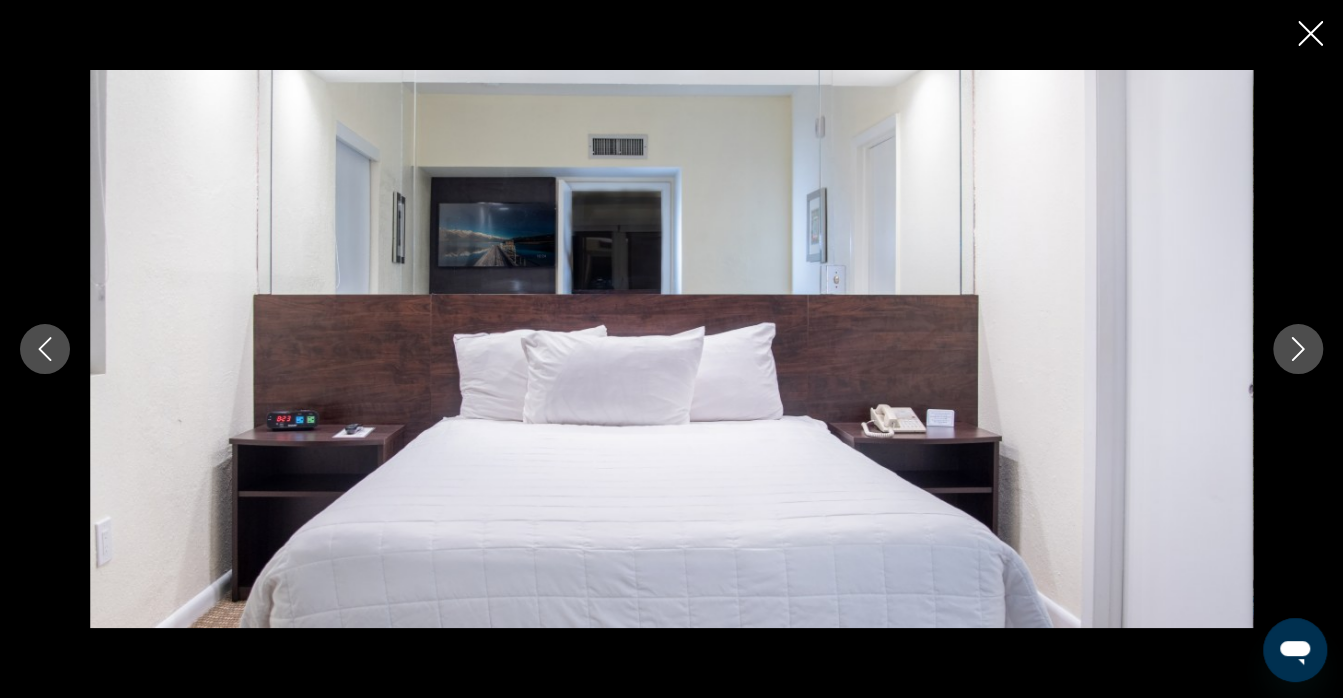 click 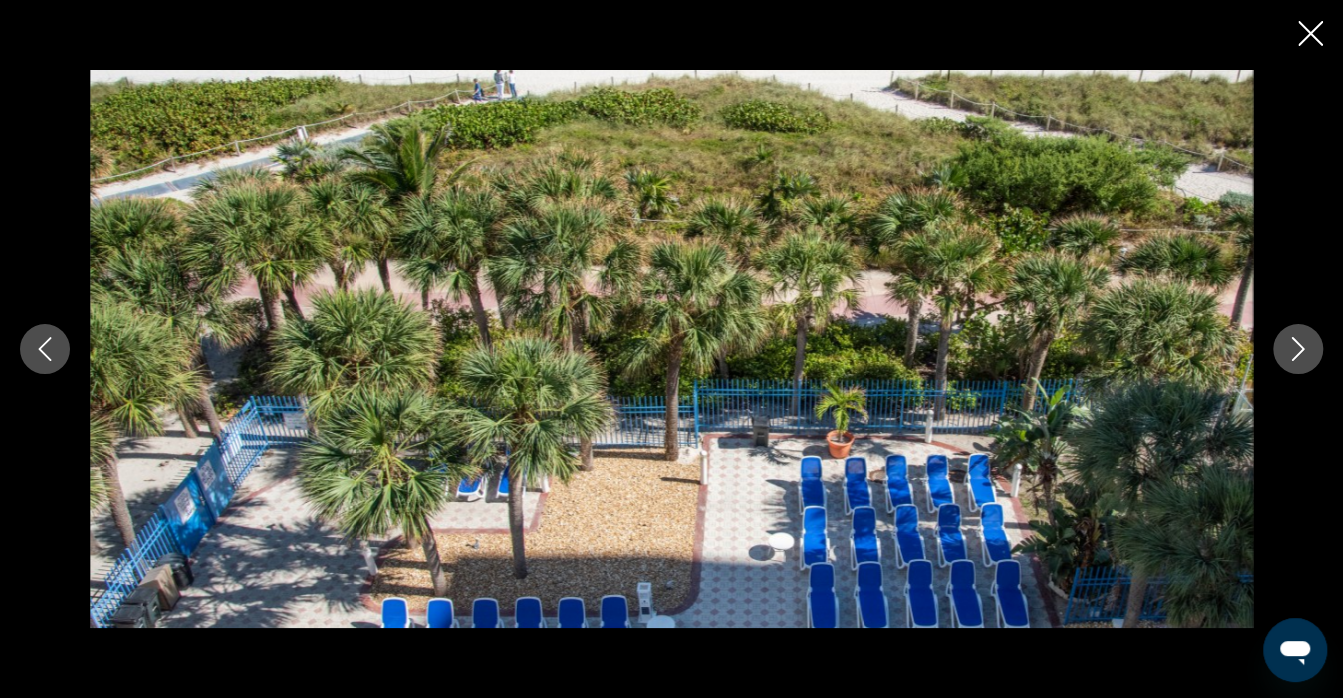 click 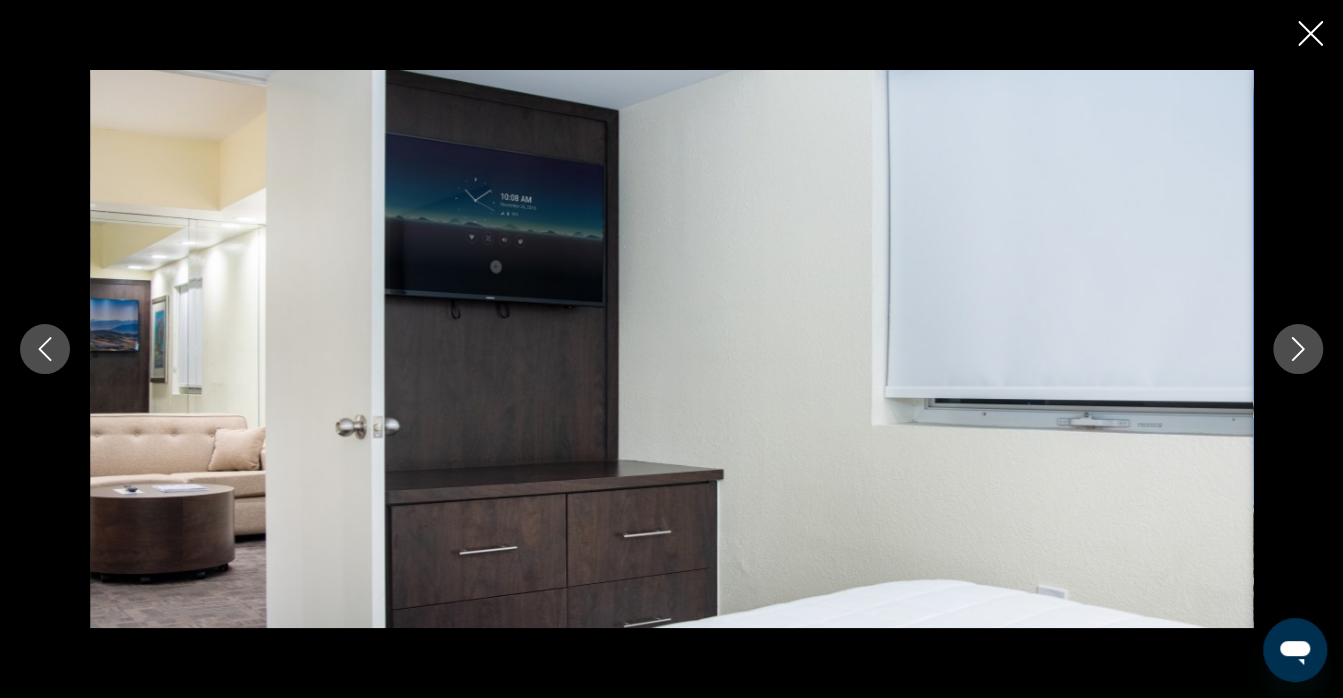 click 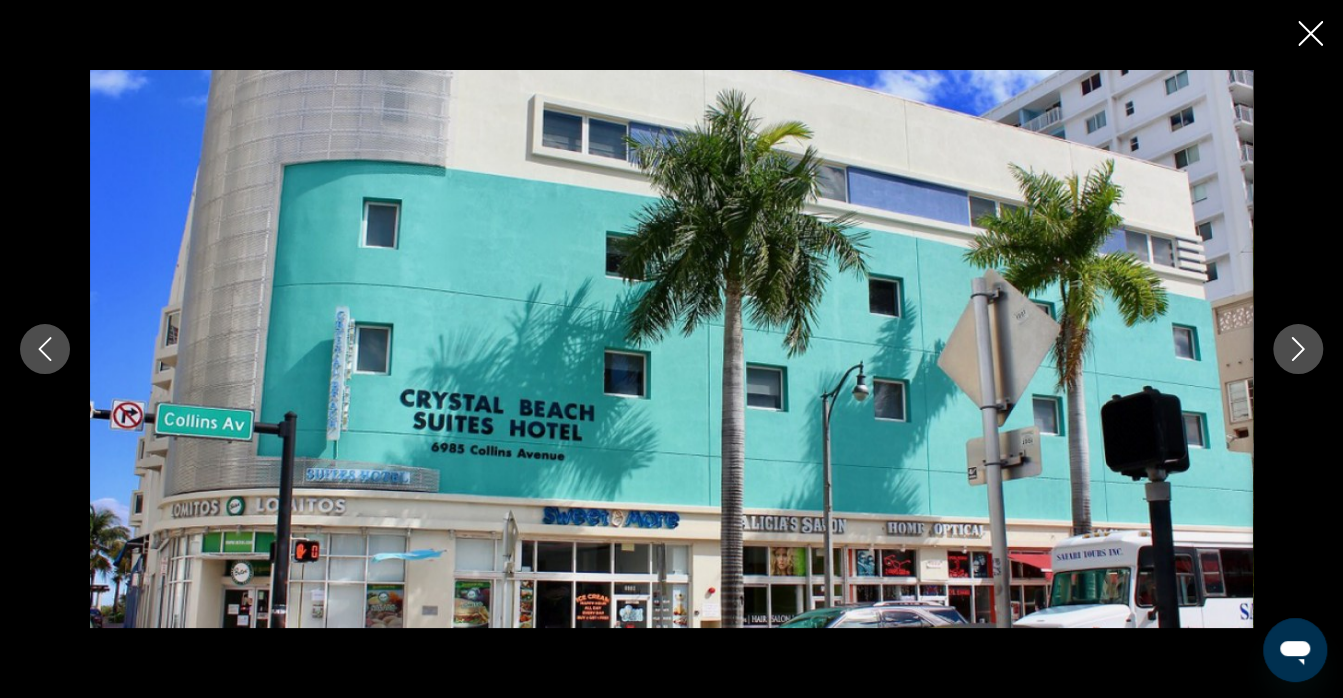 click 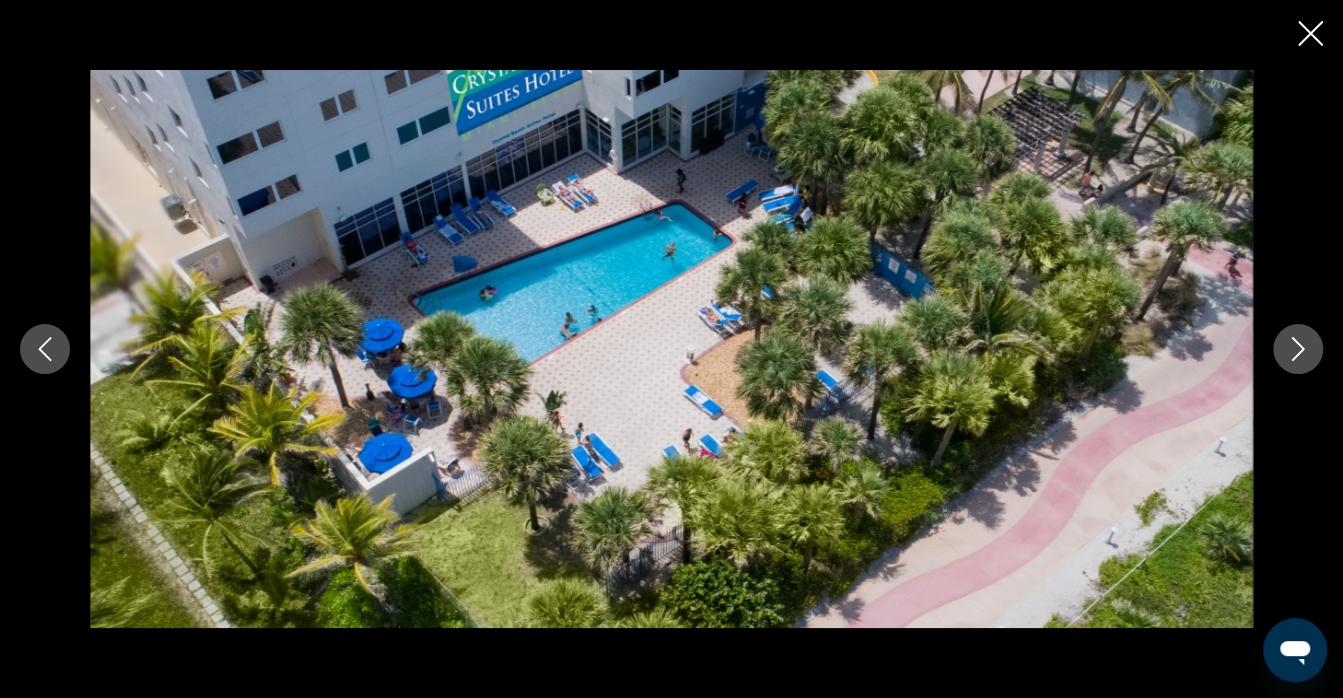 click 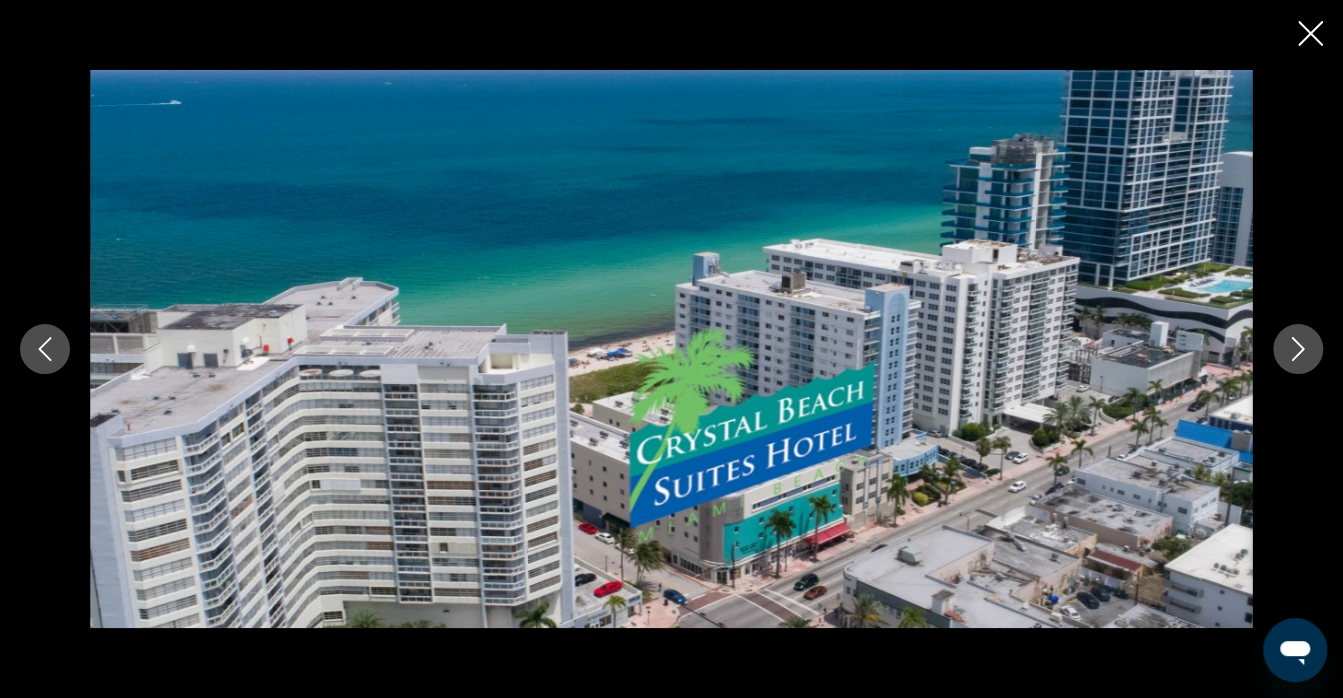 scroll, scrollTop: 1307, scrollLeft: 0, axis: vertical 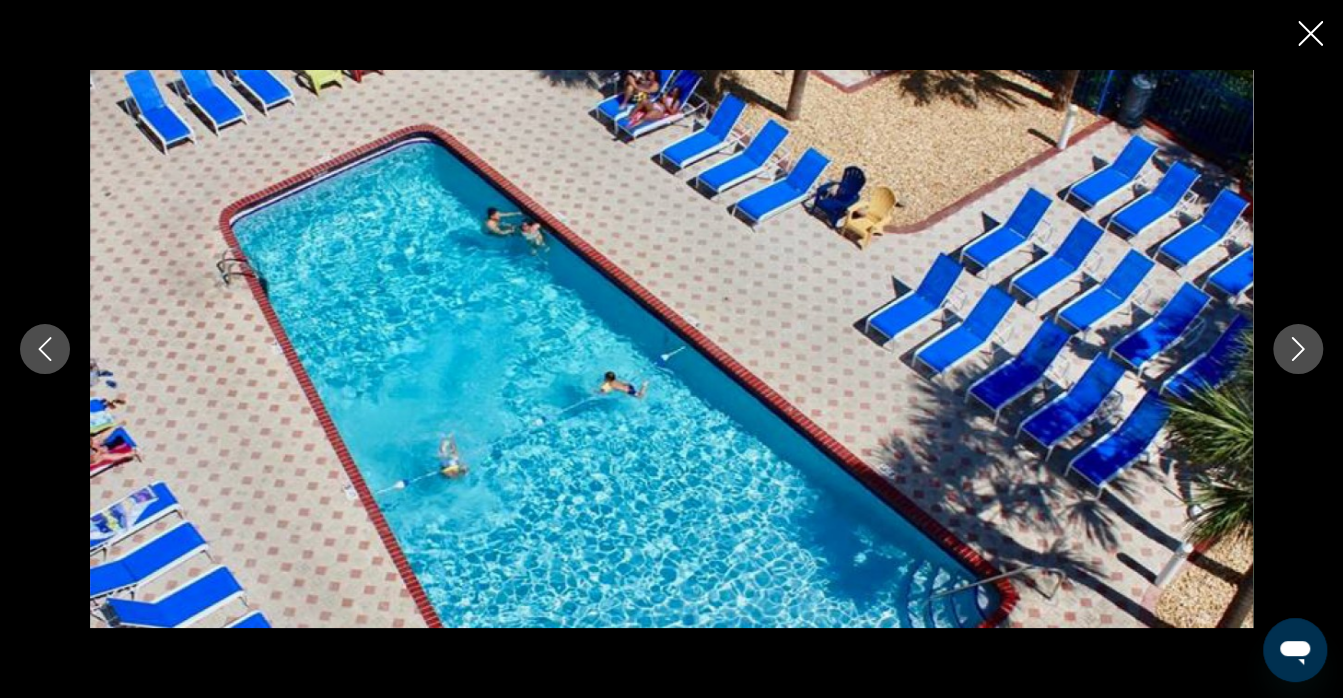click 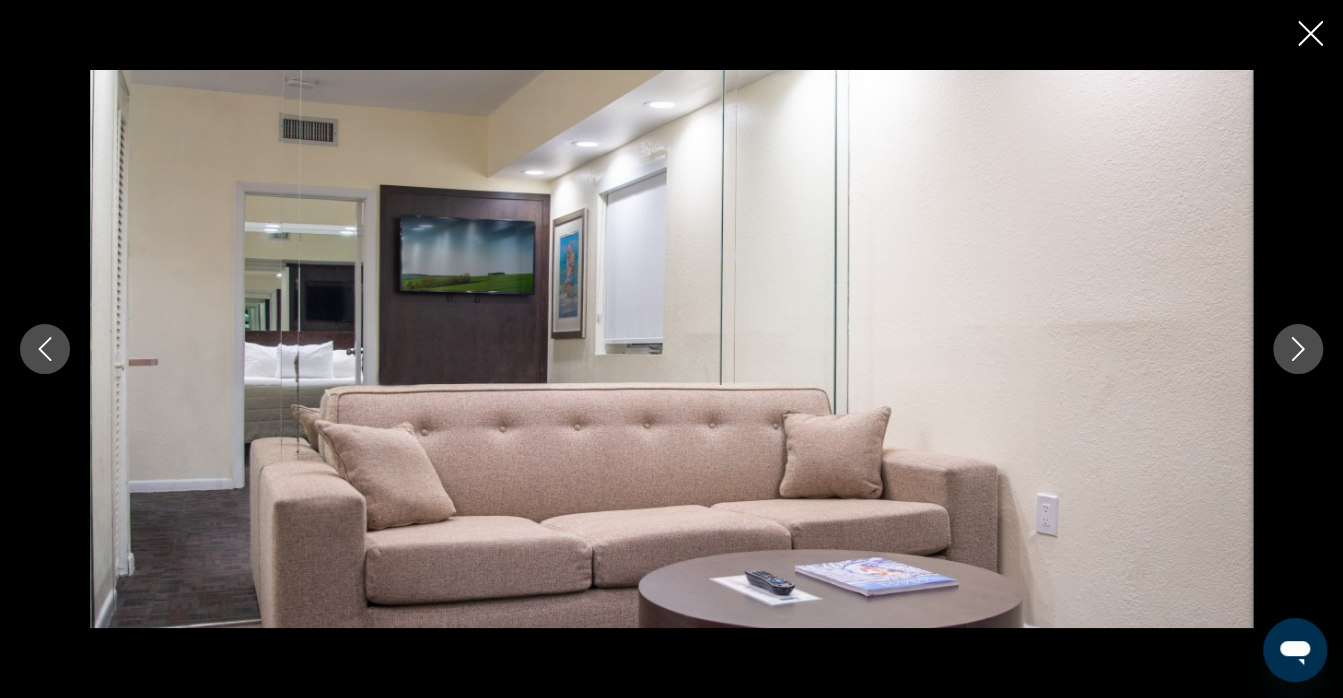 click 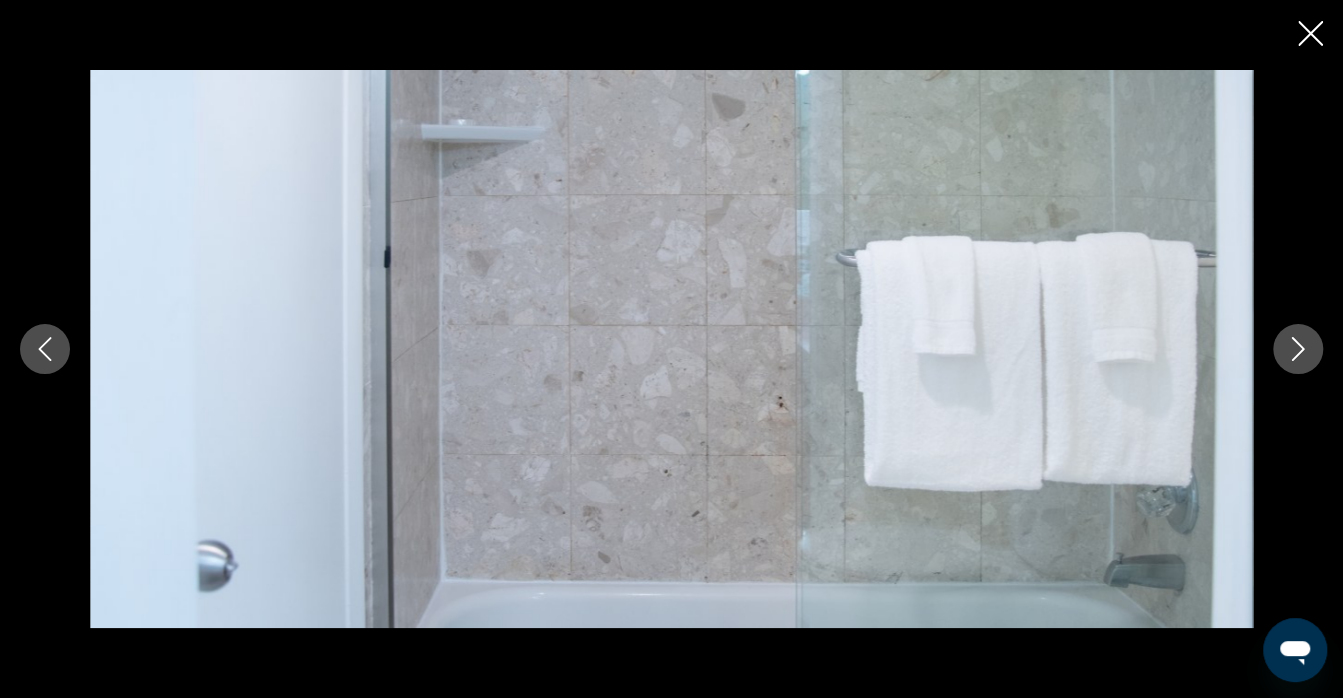 click 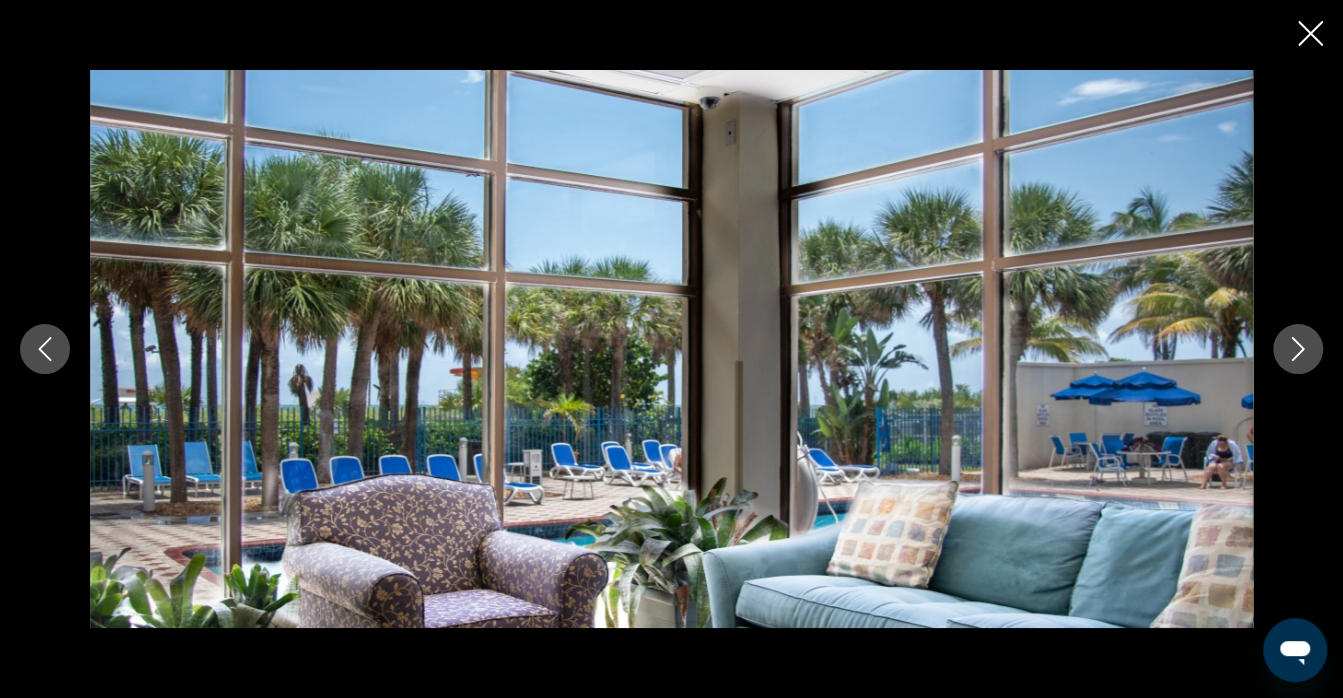 click 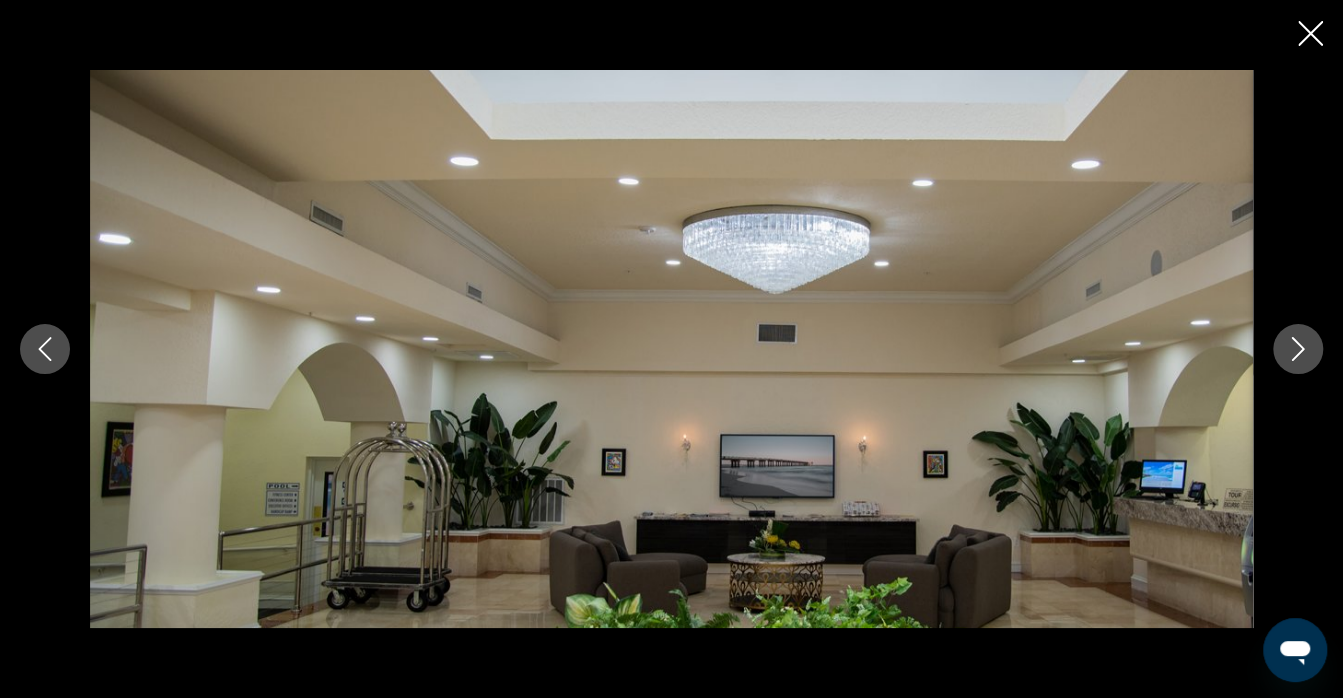 click 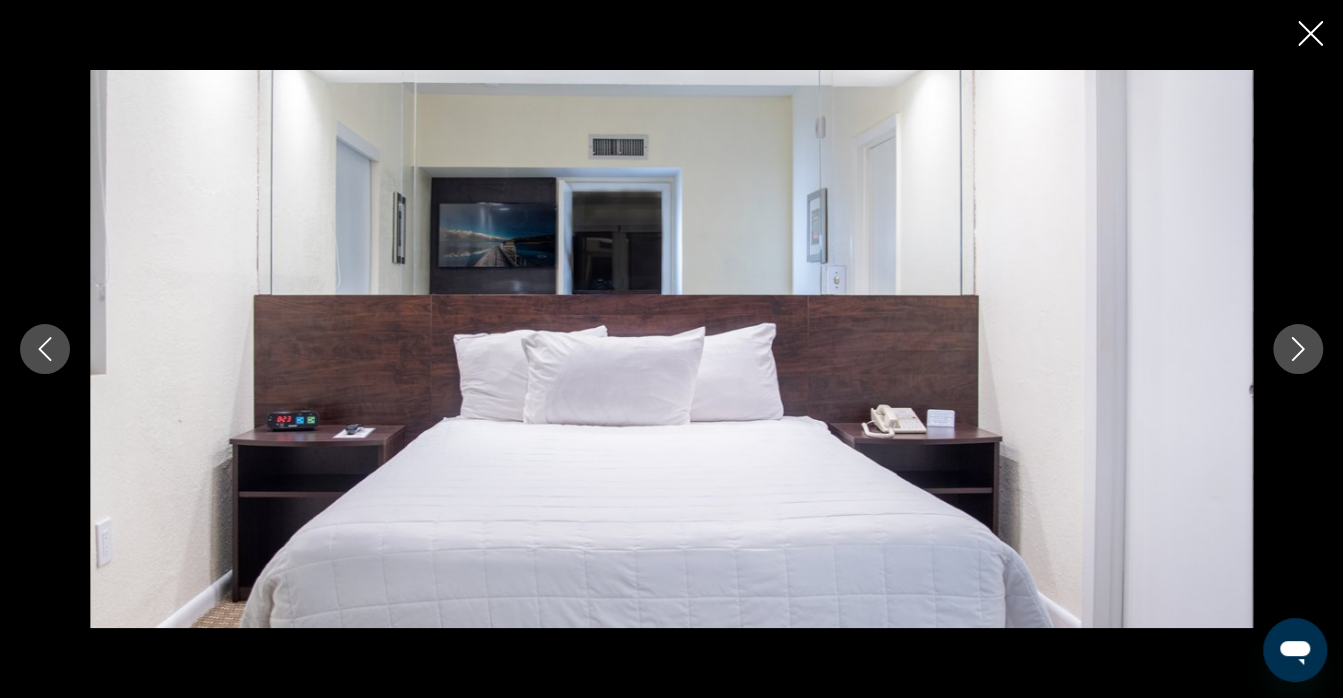 click 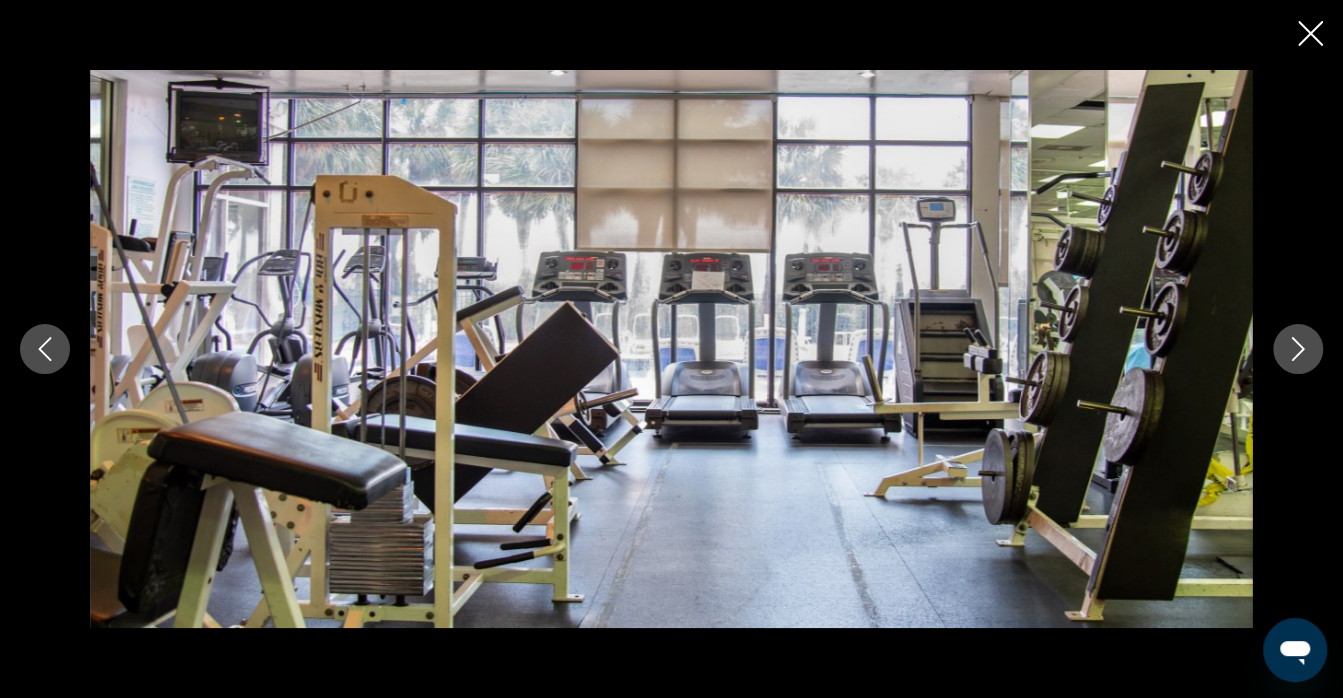 click 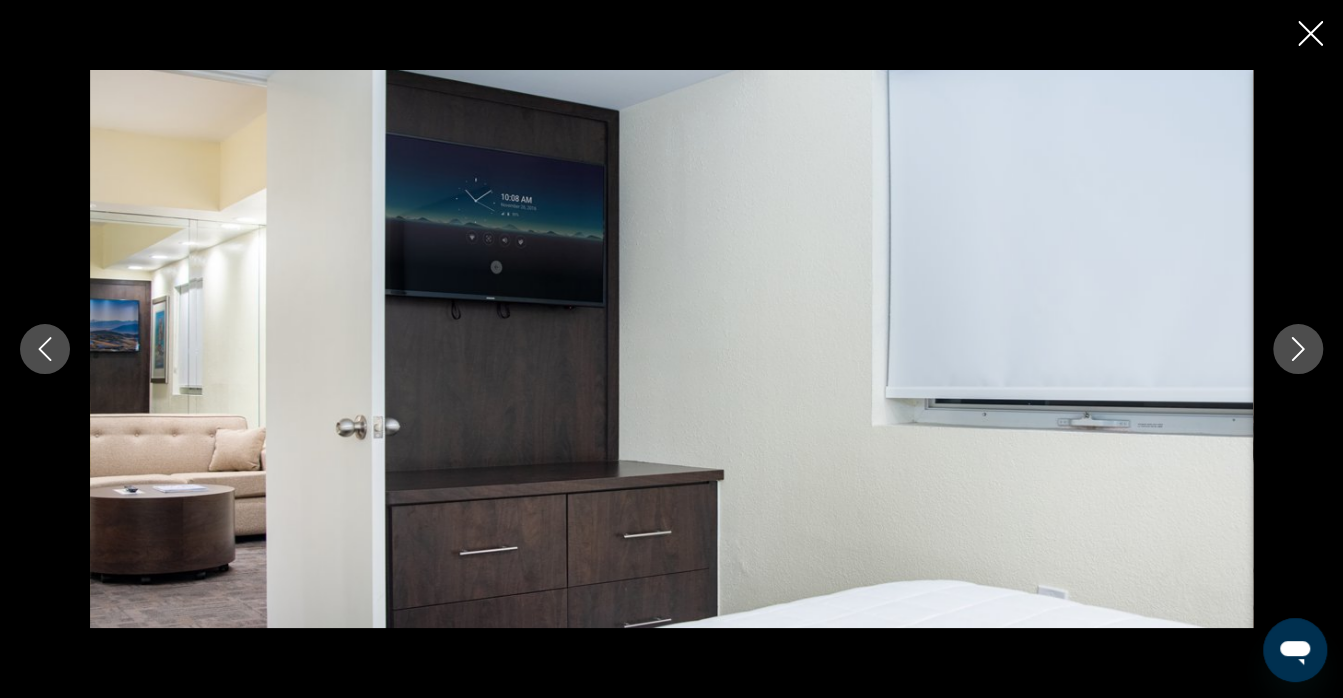 click 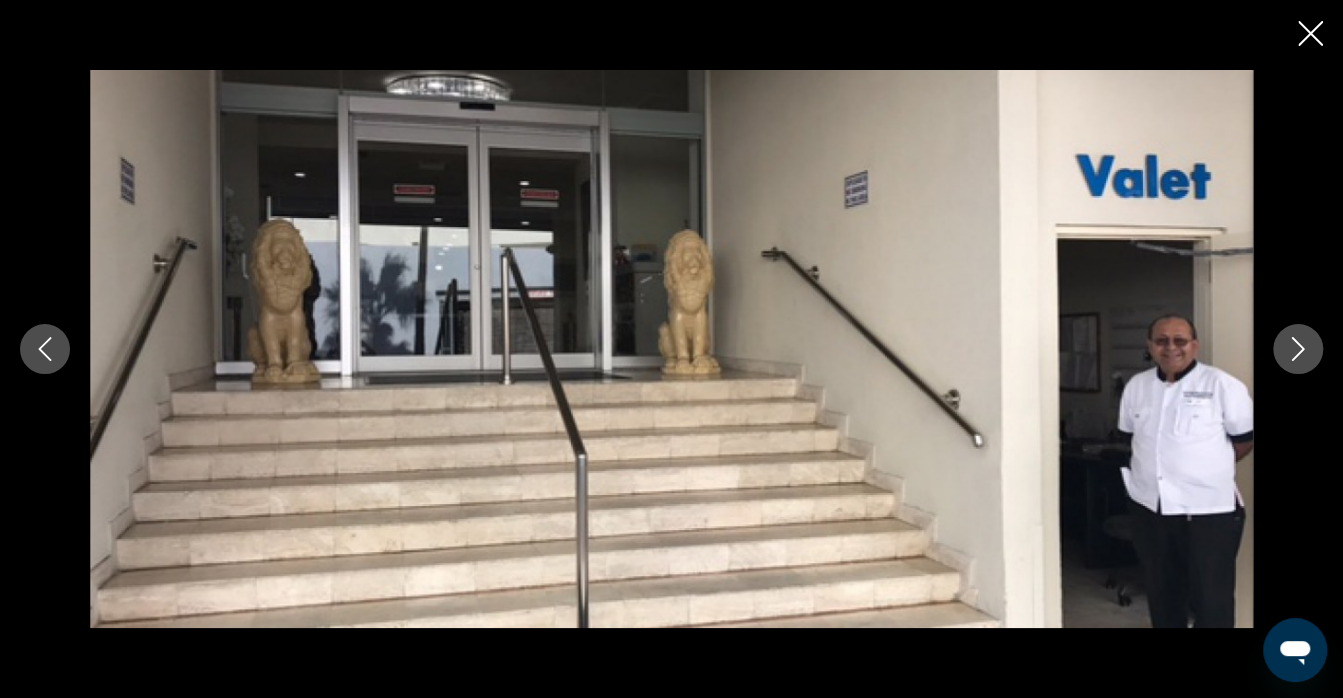 click 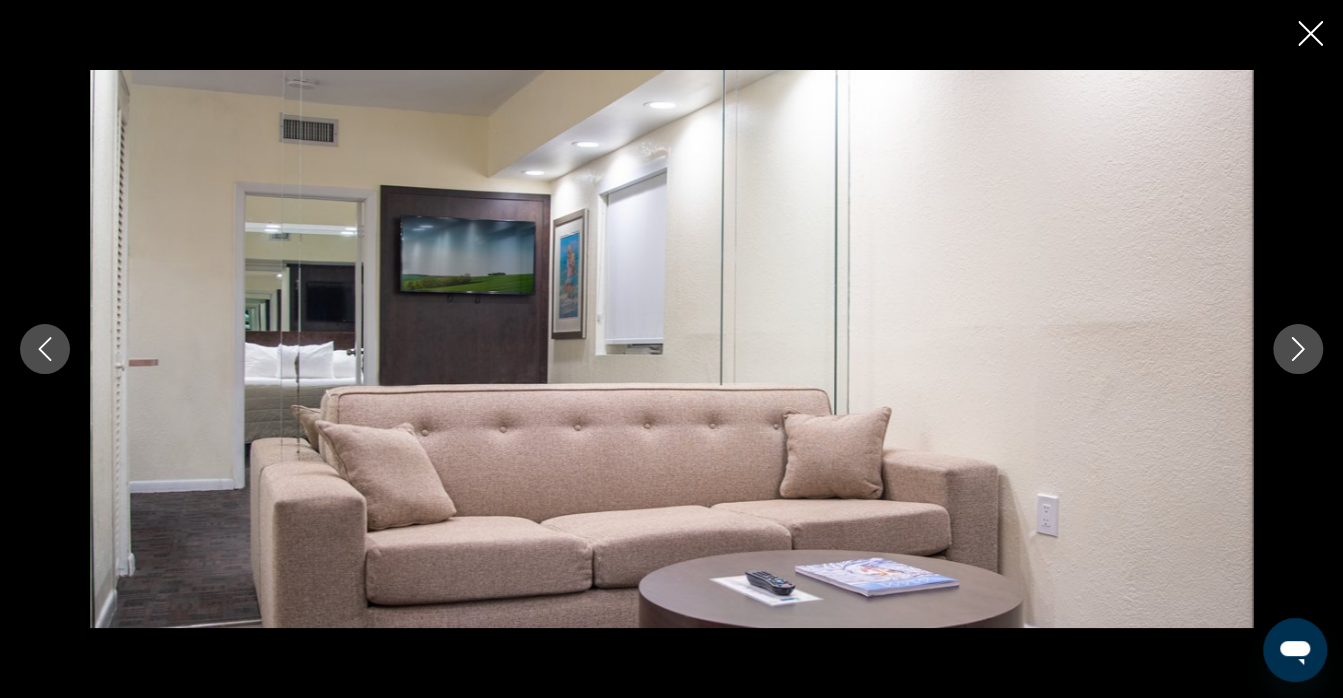 click 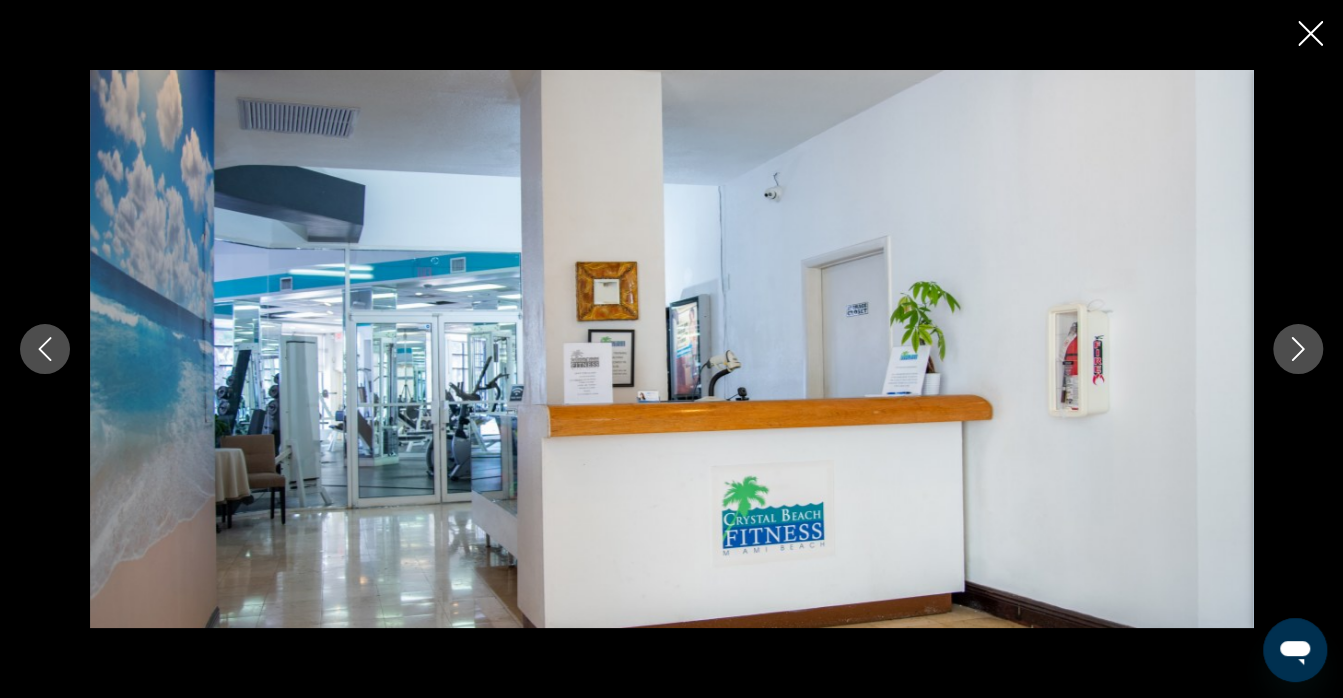 click 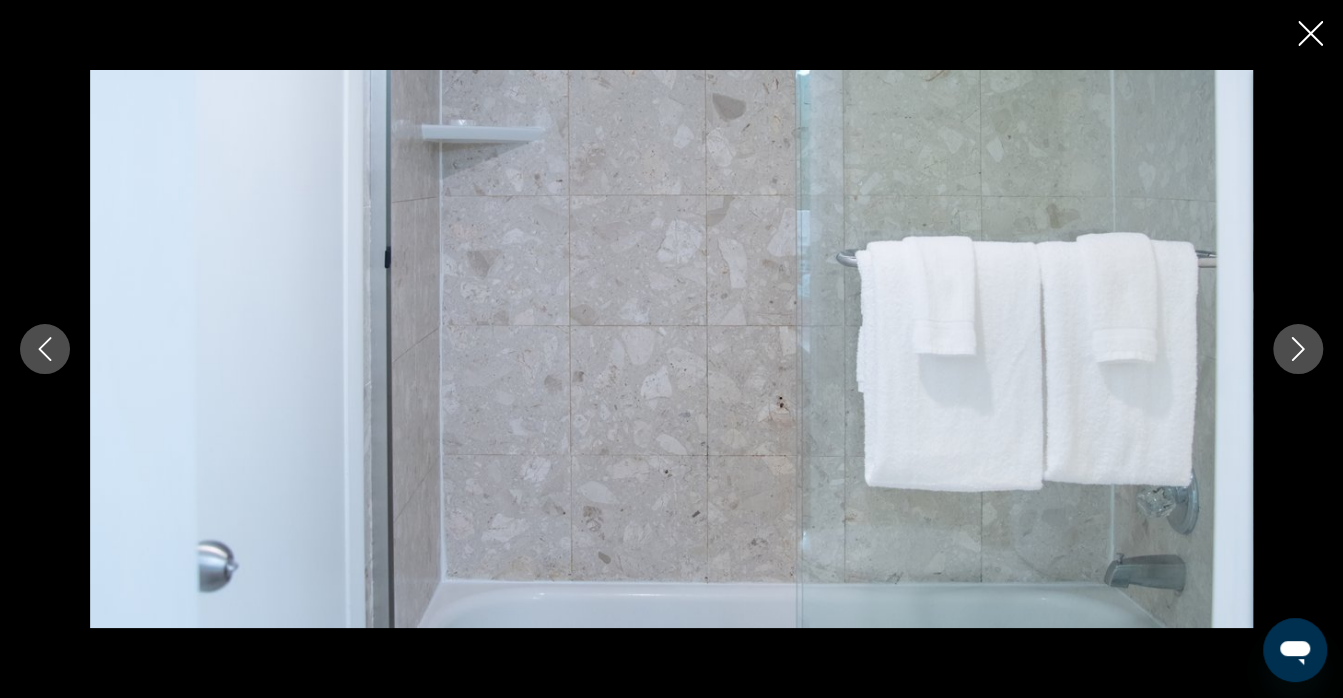 click 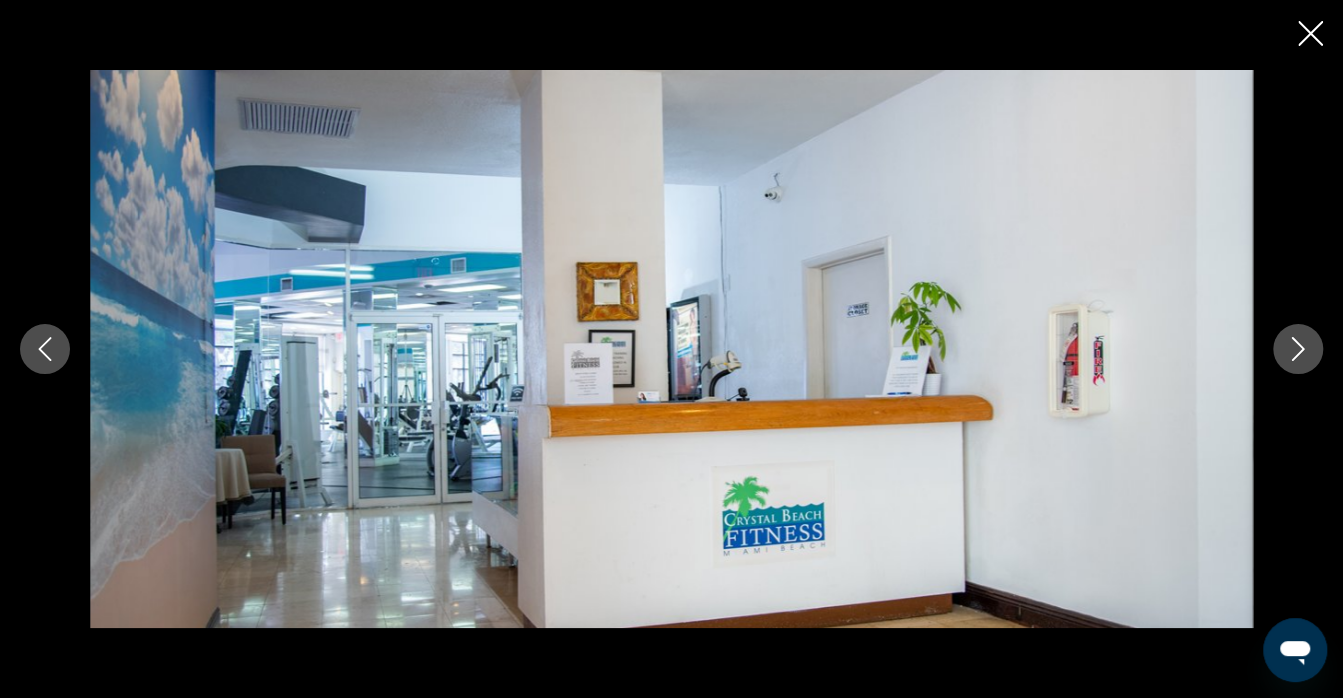 click 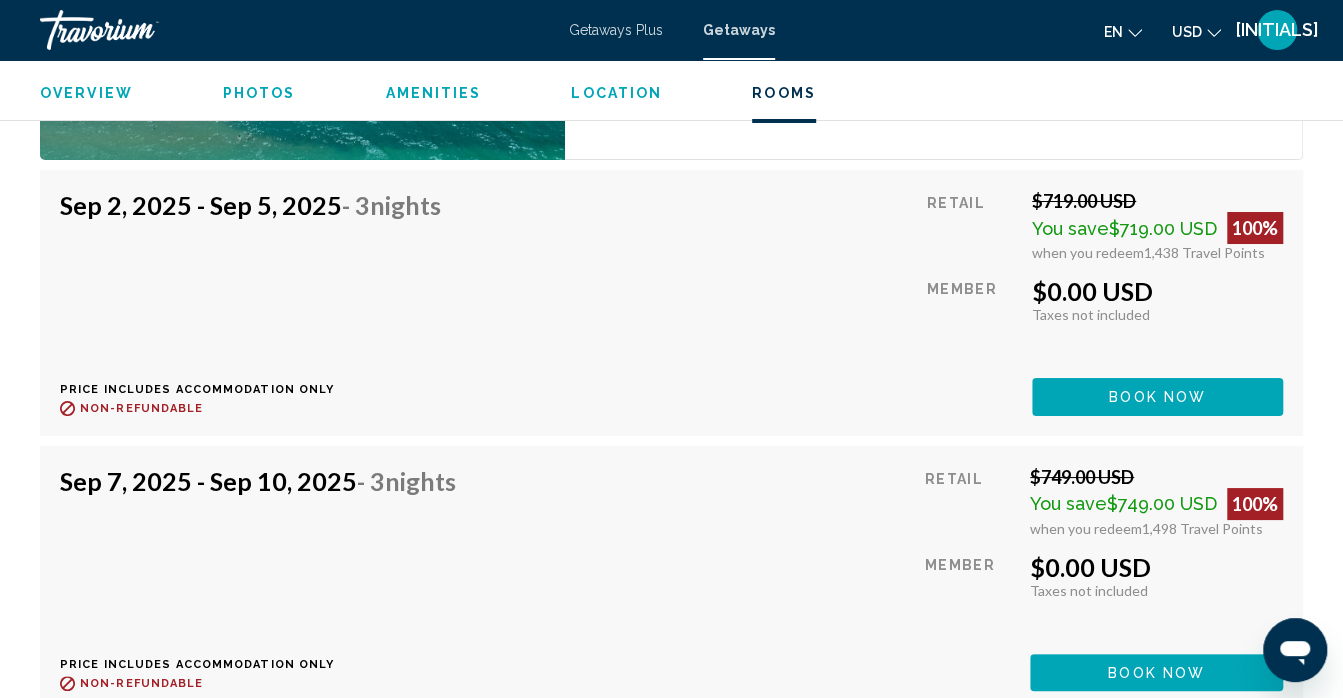 scroll, scrollTop: 3885, scrollLeft: 0, axis: vertical 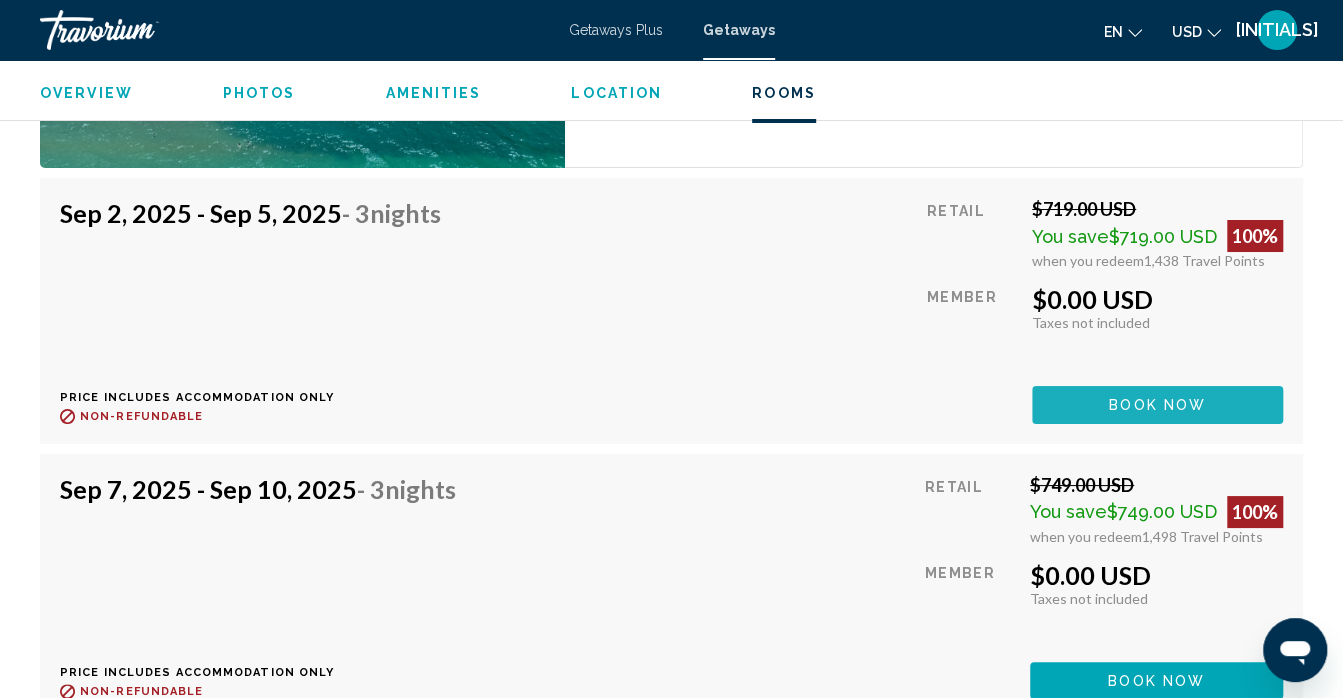 click on "Book now" at bounding box center (1157, 404) 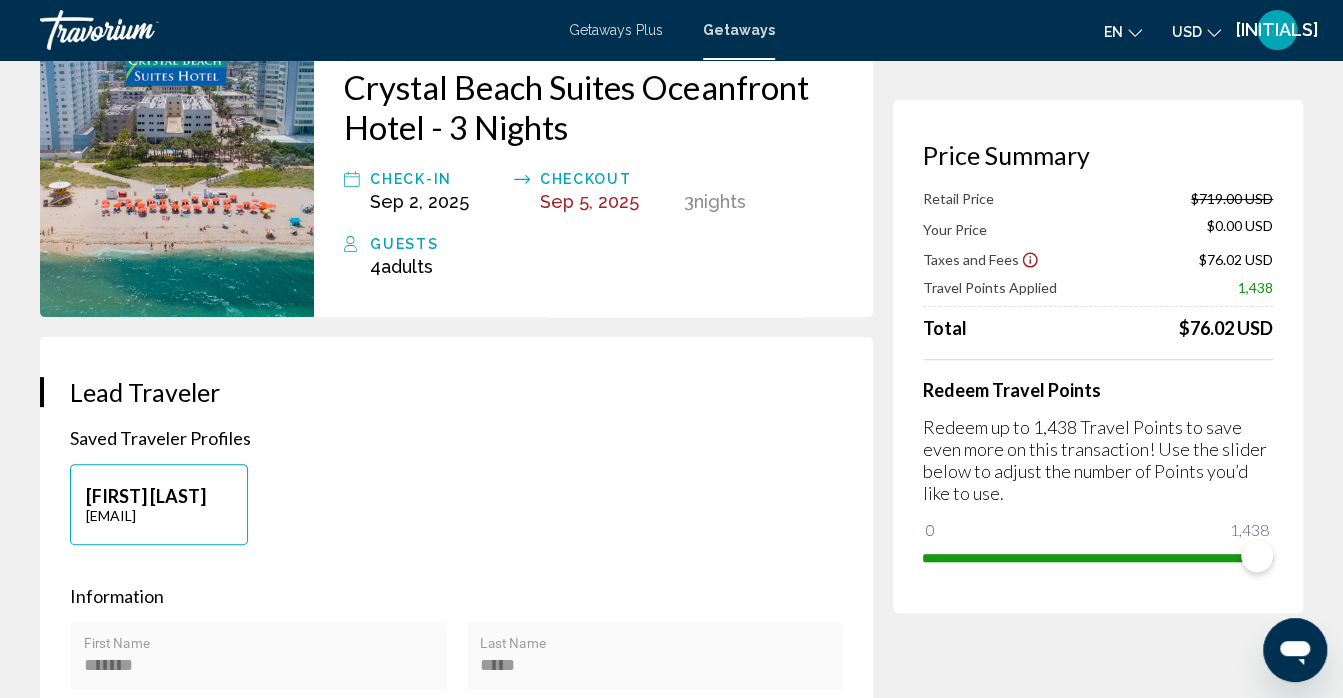 scroll, scrollTop: 145, scrollLeft: 0, axis: vertical 